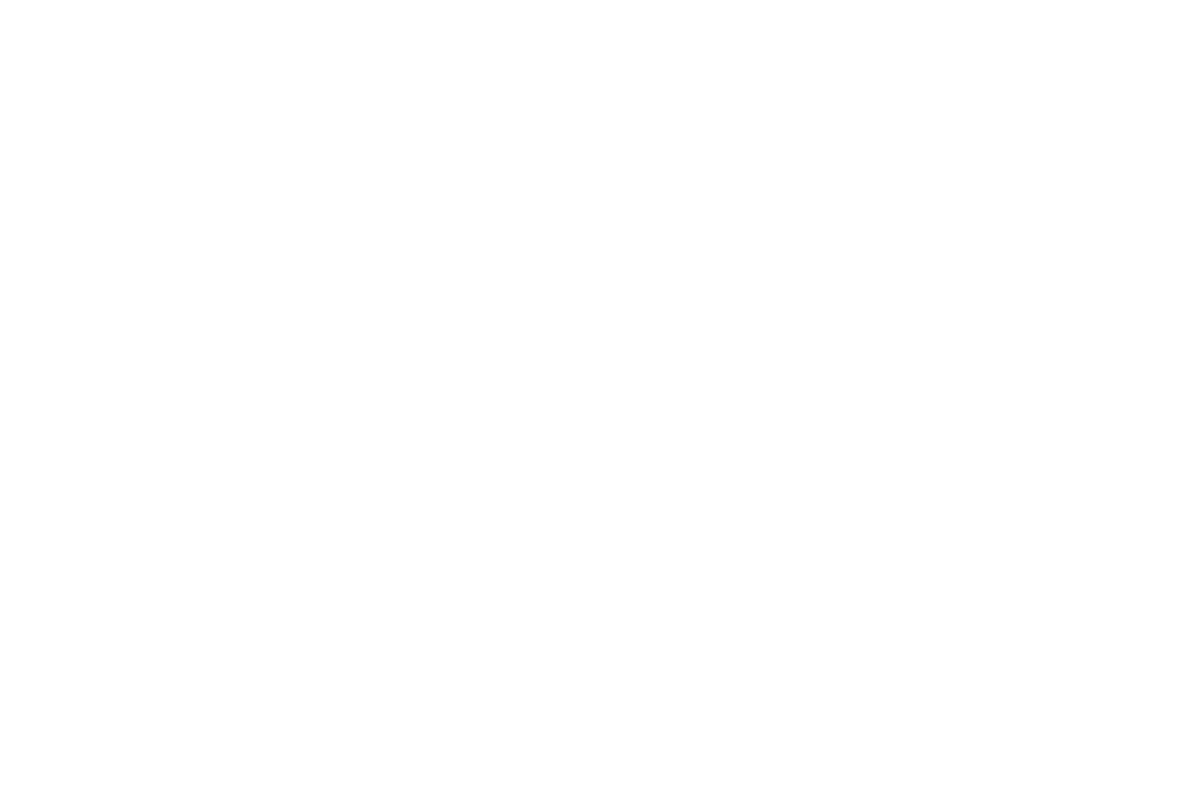 scroll, scrollTop: 0, scrollLeft: 0, axis: both 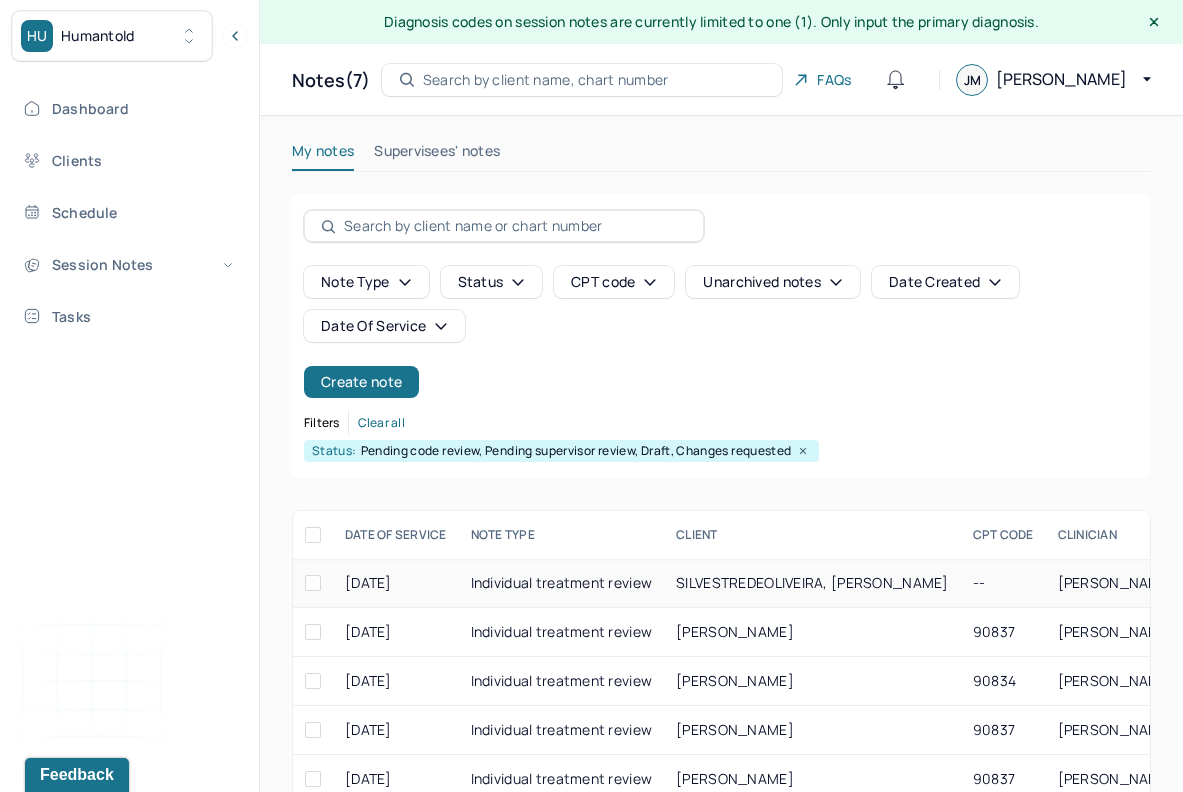 click on "SILVESTREDEOLIVEIRA, [PERSON_NAME]" at bounding box center [812, 583] 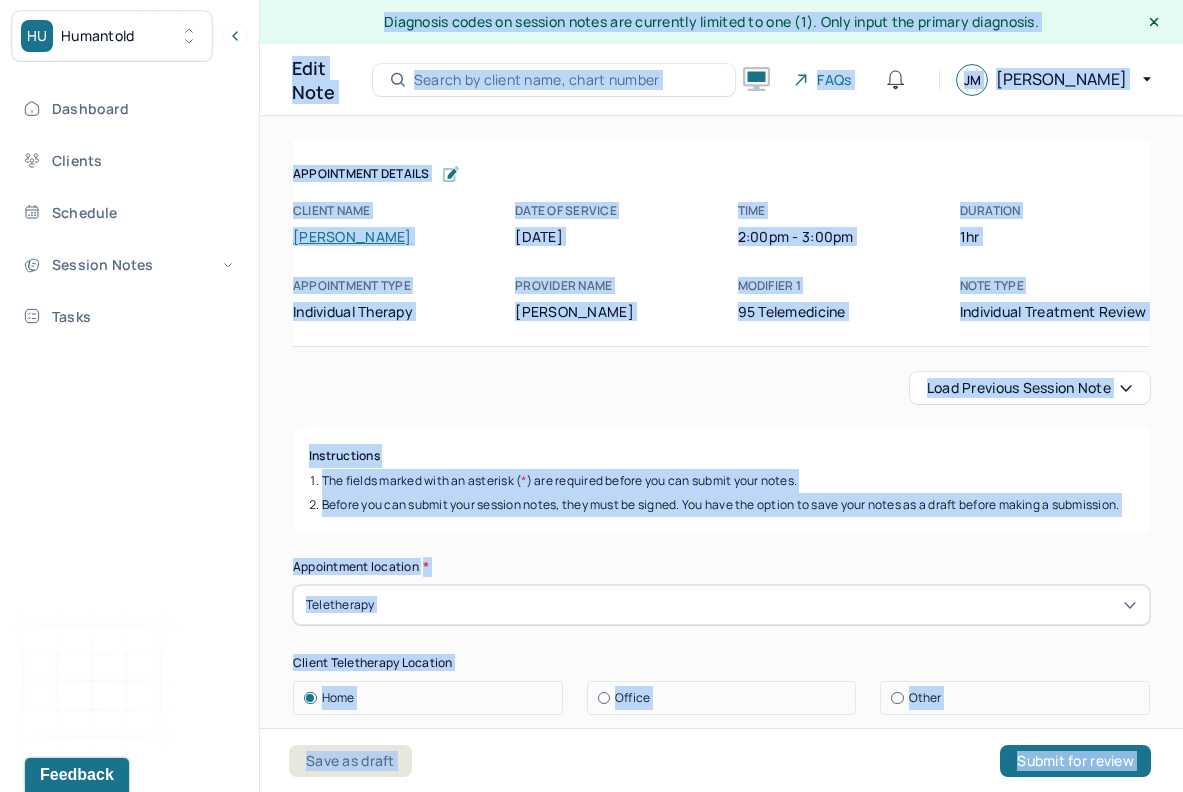 click on "Instructions" at bounding box center [721, 456] 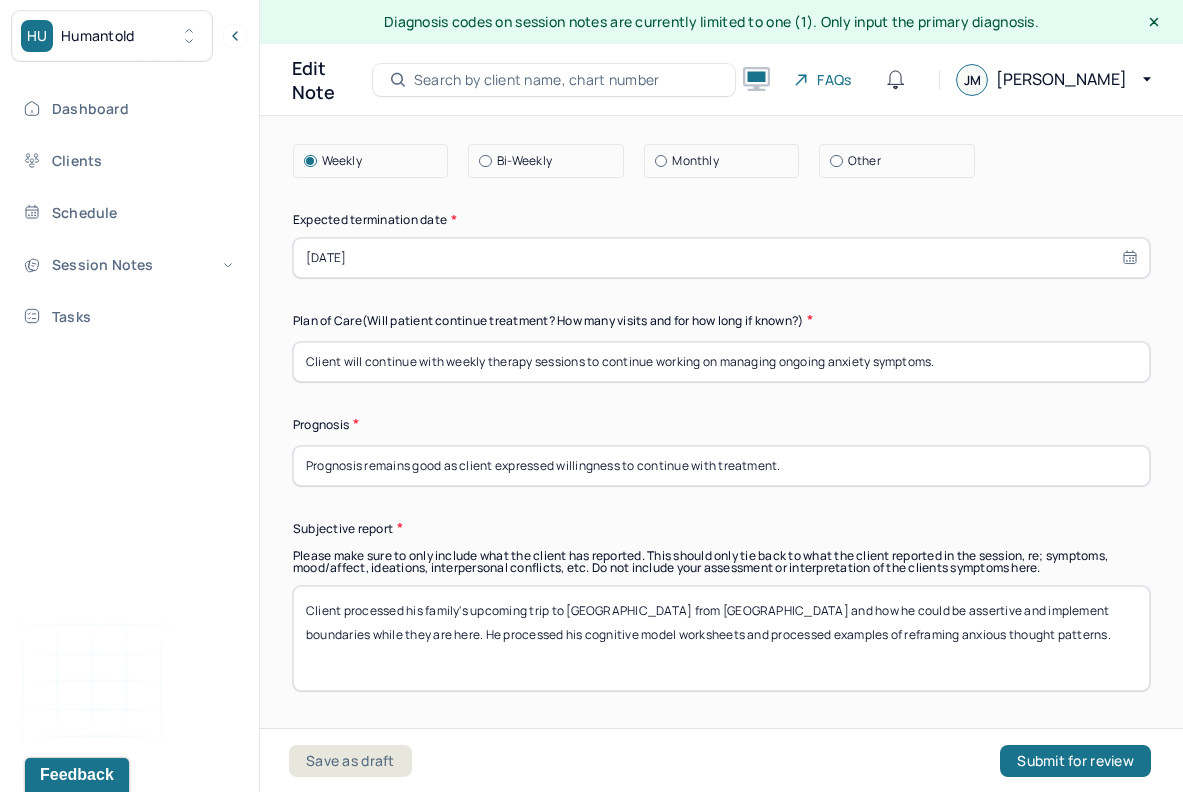 scroll, scrollTop: 5830, scrollLeft: 0, axis: vertical 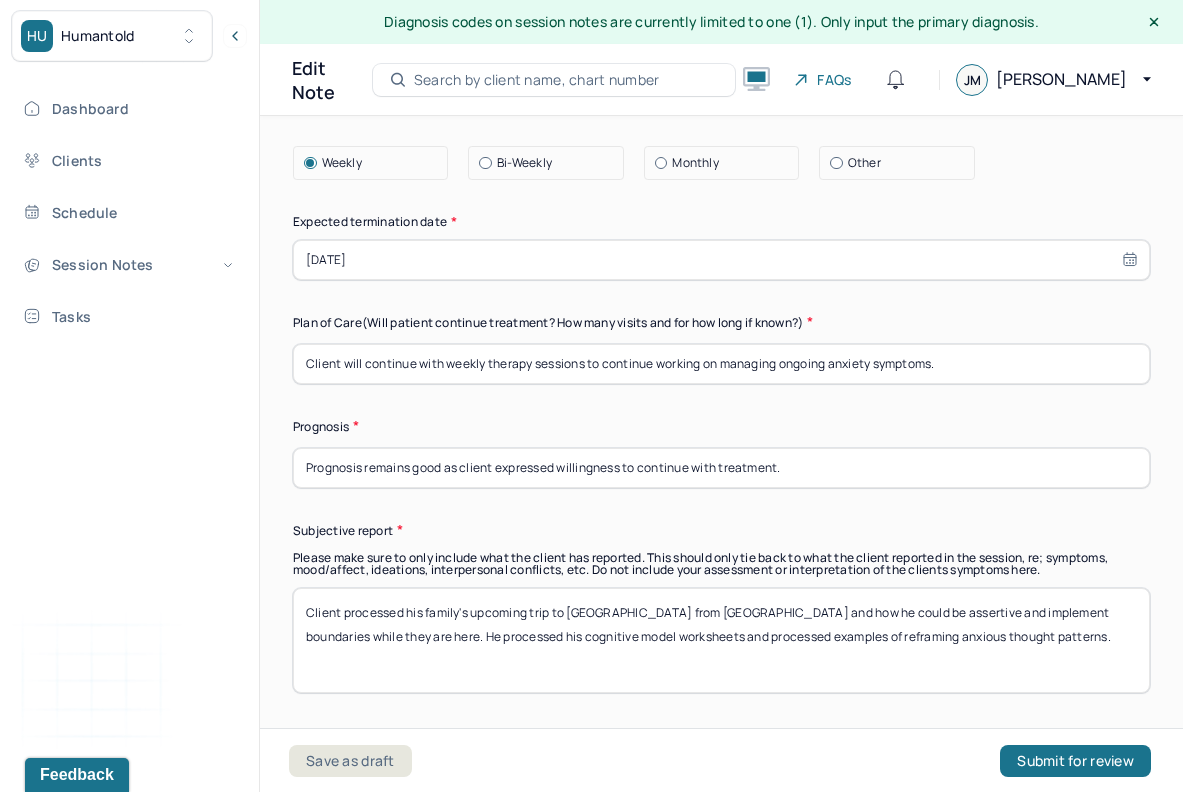 drag, startPoint x: 949, startPoint y: 641, endPoint x: 430, endPoint y: 605, distance: 520.2471 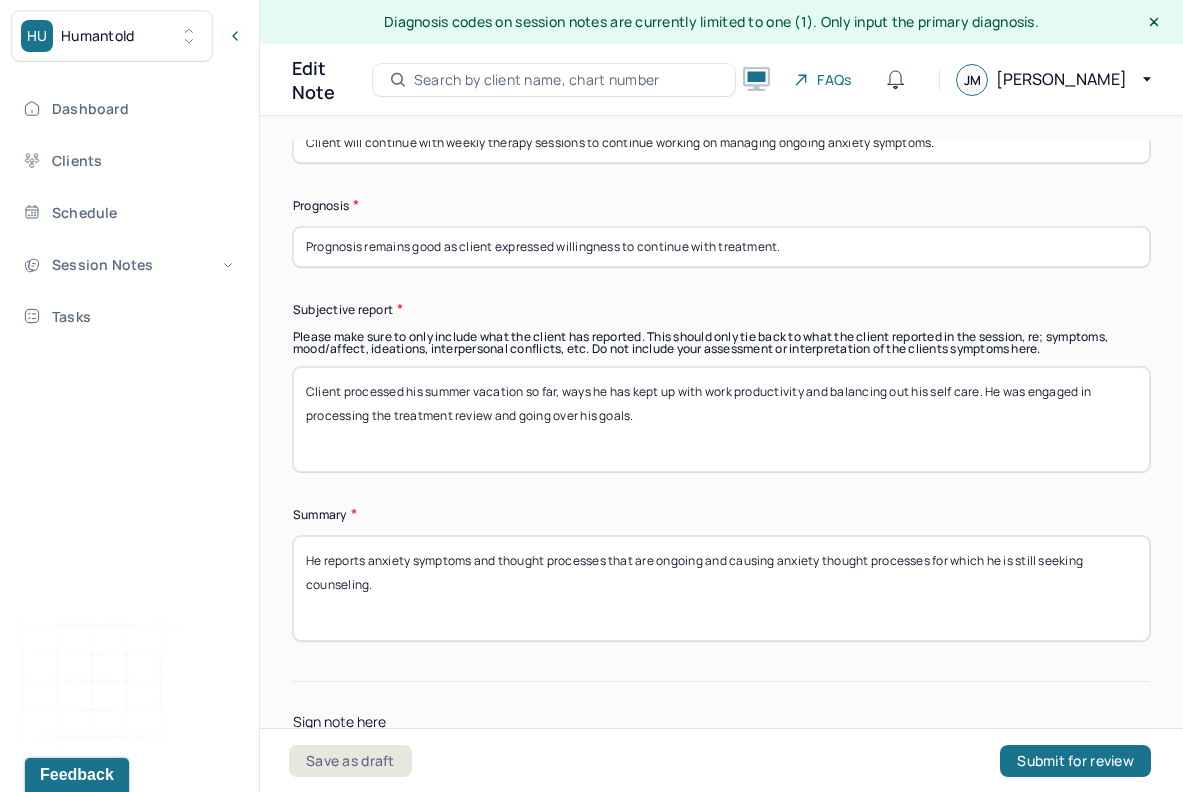 scroll, scrollTop: 6055, scrollLeft: 0, axis: vertical 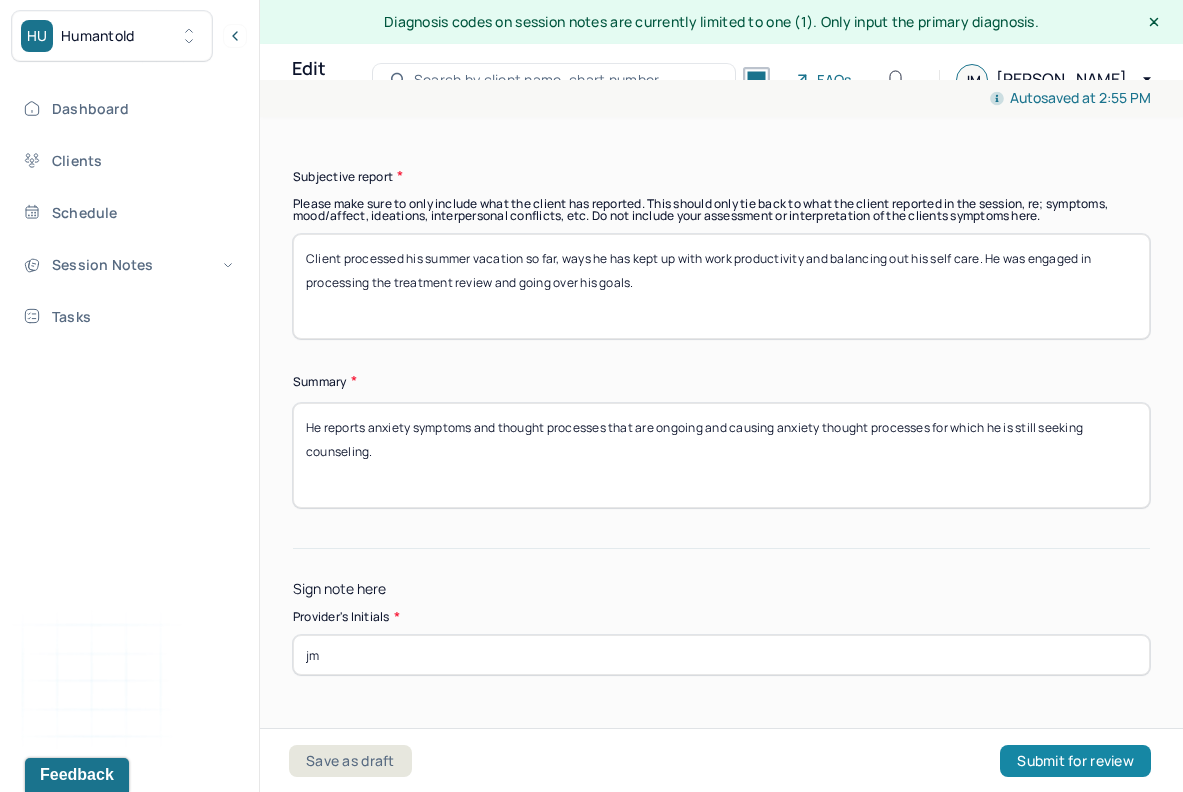 type on "Client processed his summer vacation so far, ways he has kept up with work productivity and balancing out his self care. He was engaged in processing the treatment review and going over his goals." 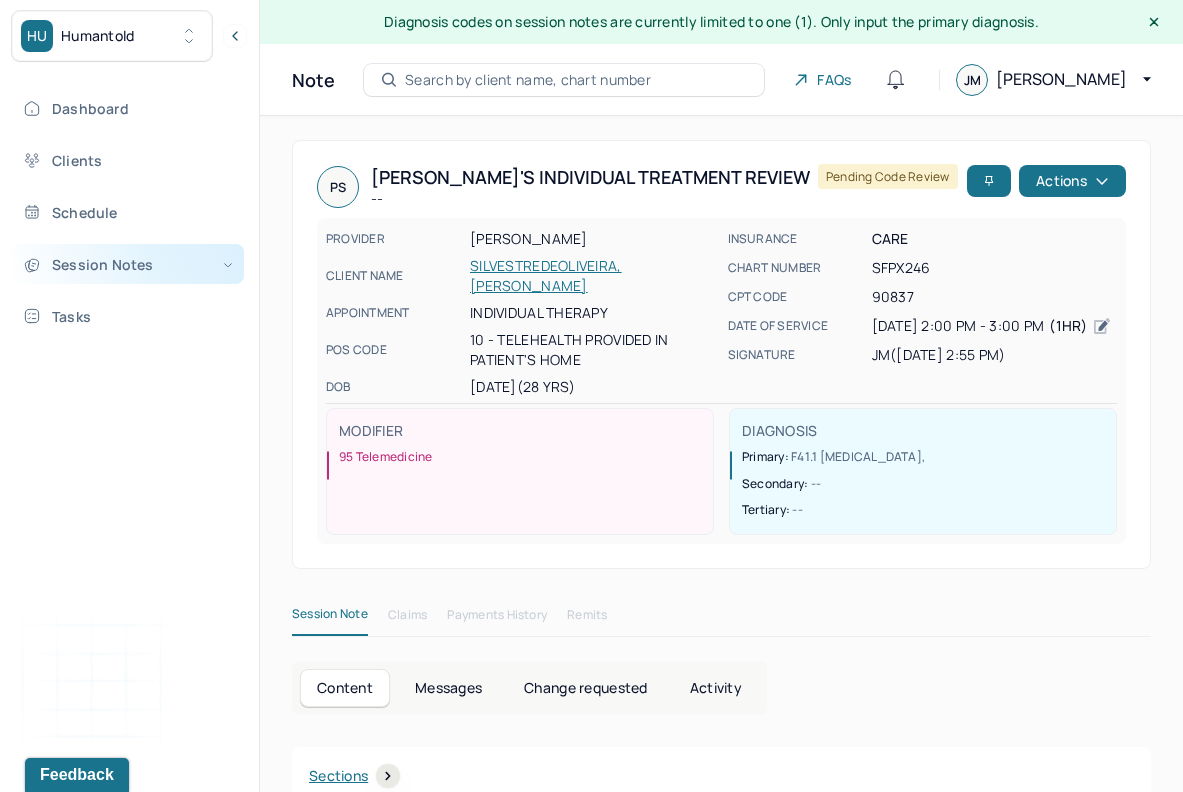 click on "Session Notes" at bounding box center (128, 264) 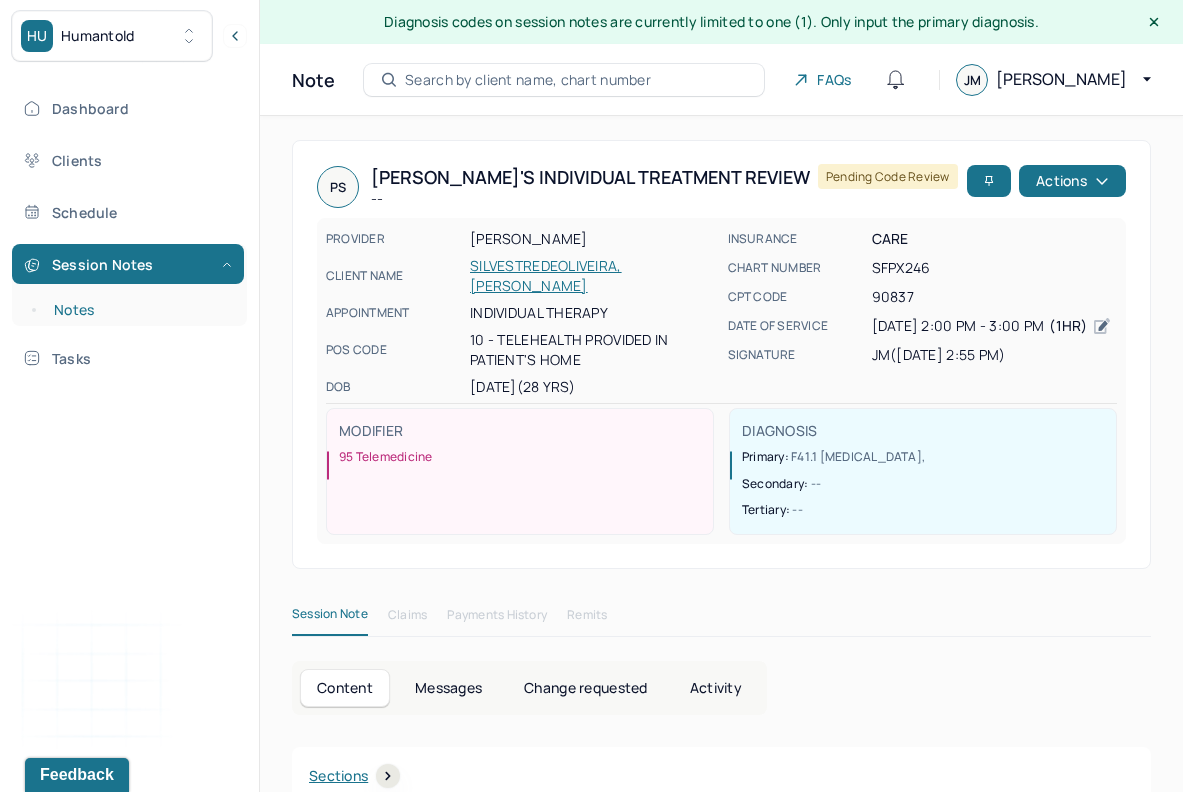 click on "Notes" at bounding box center [139, 310] 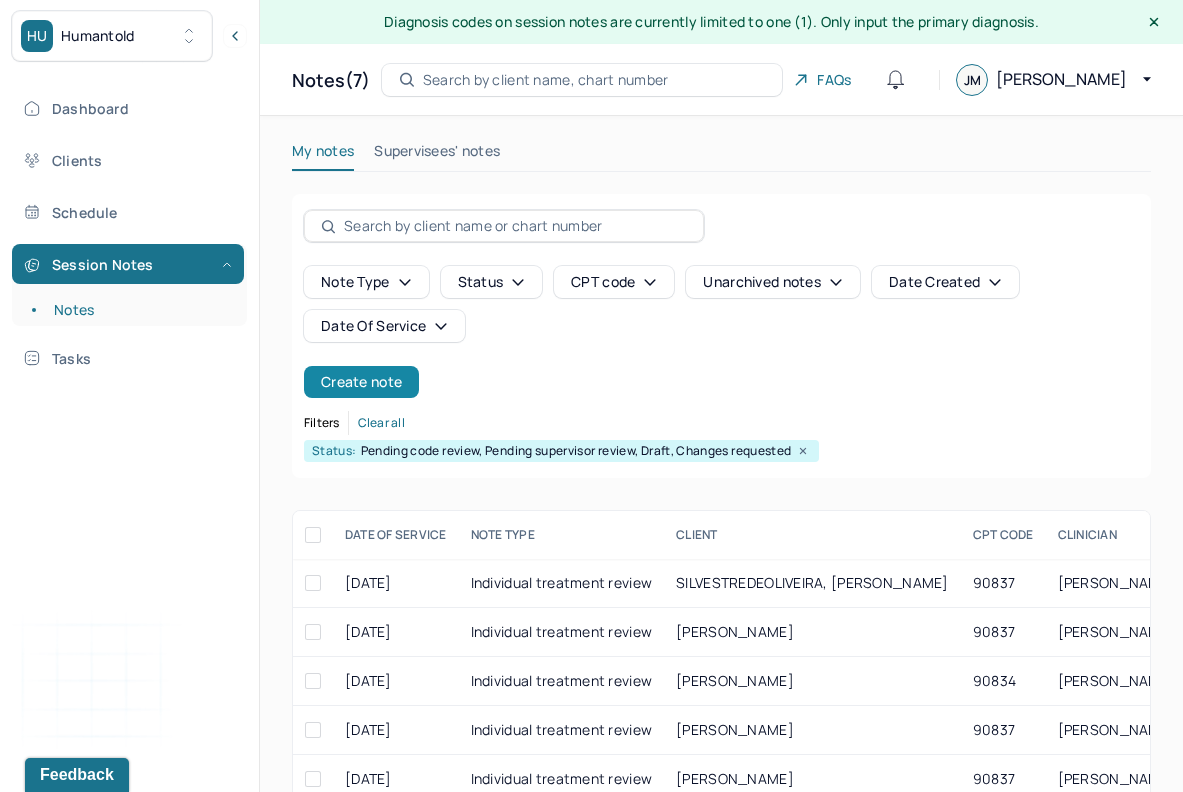click on "Create note" at bounding box center (361, 382) 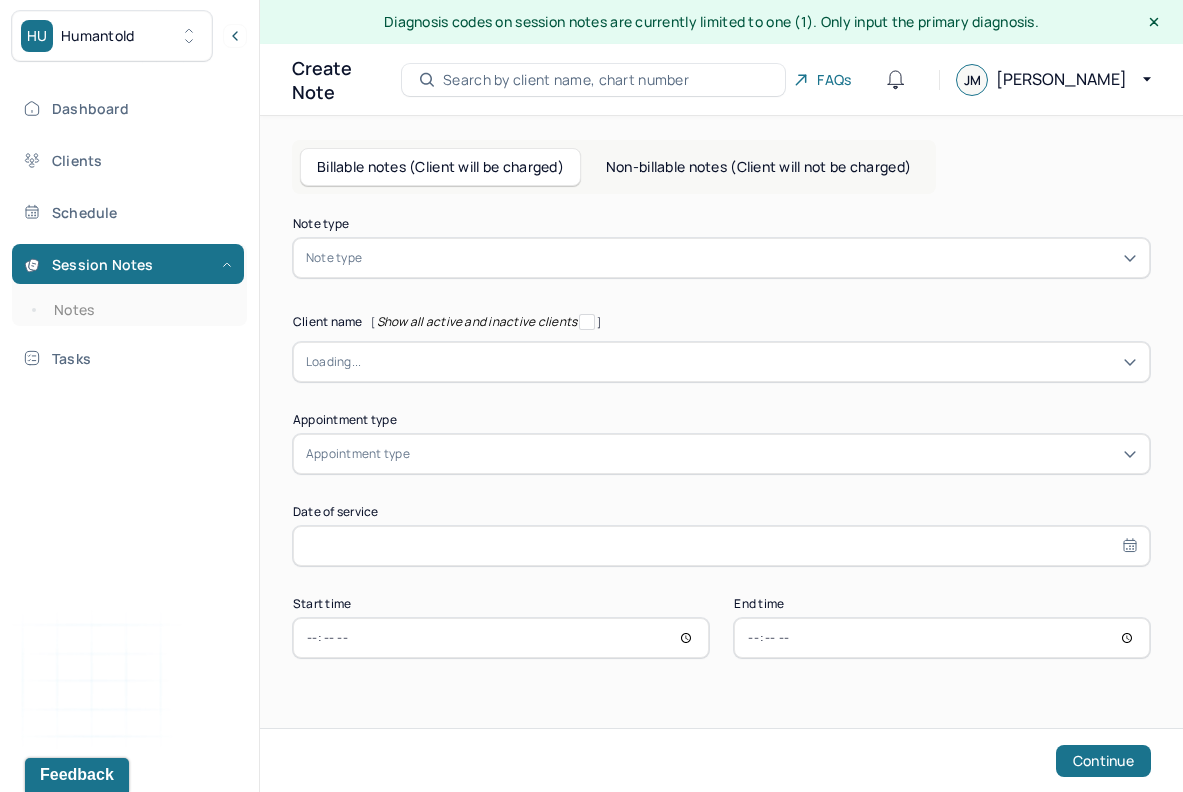 click on "Note type" at bounding box center (721, 258) 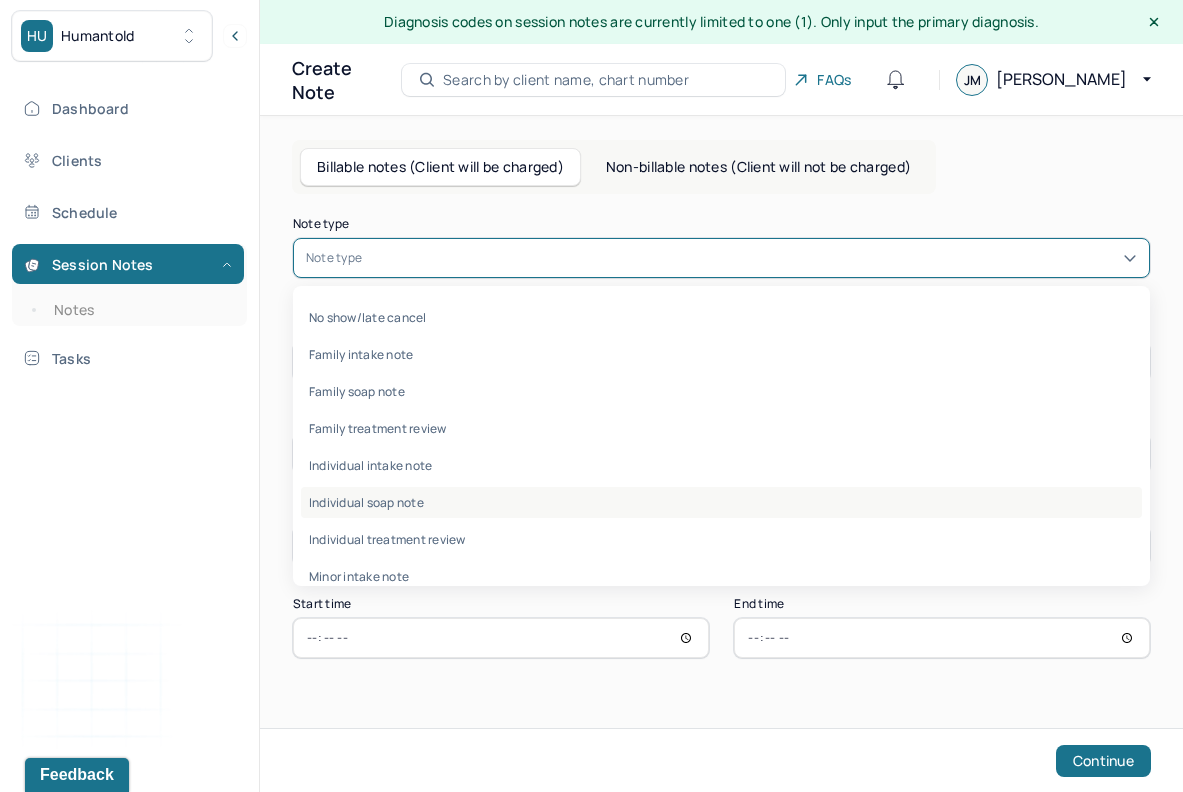 click on "Individual soap note" at bounding box center (721, 502) 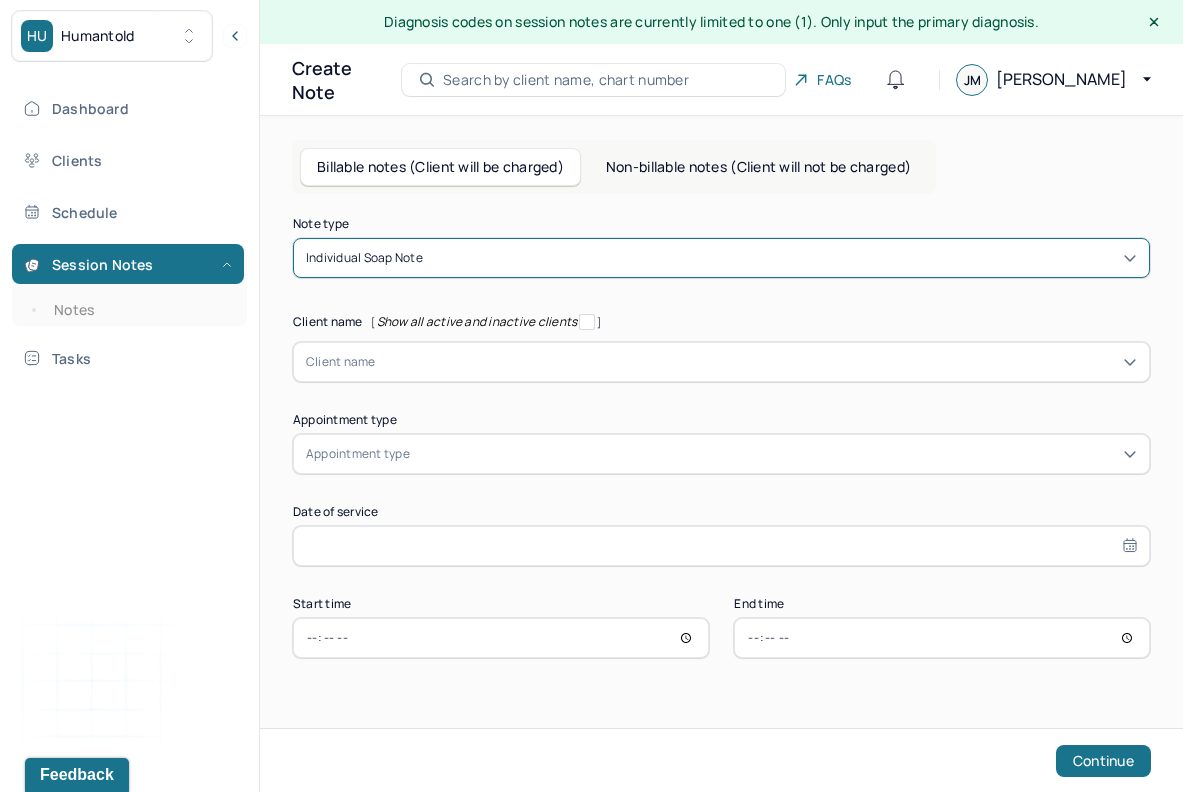 click at bounding box center [756, 362] 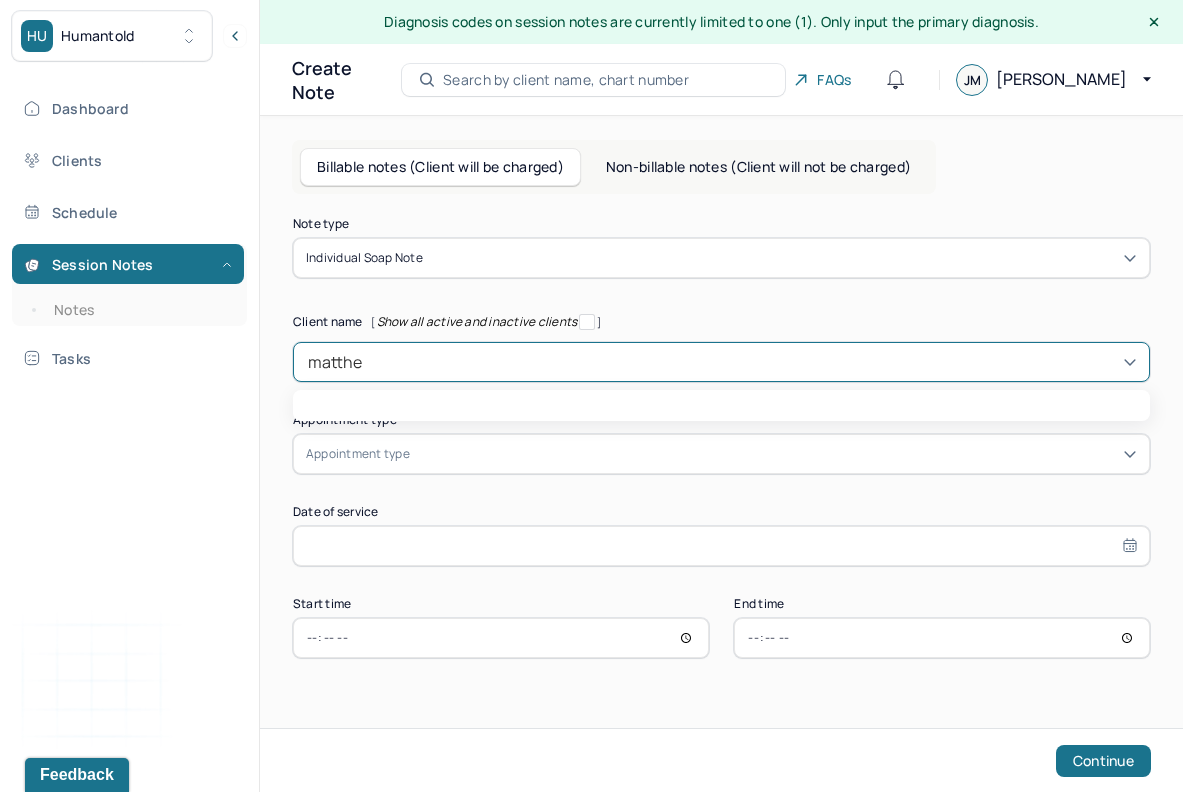 type on "[PERSON_NAME]" 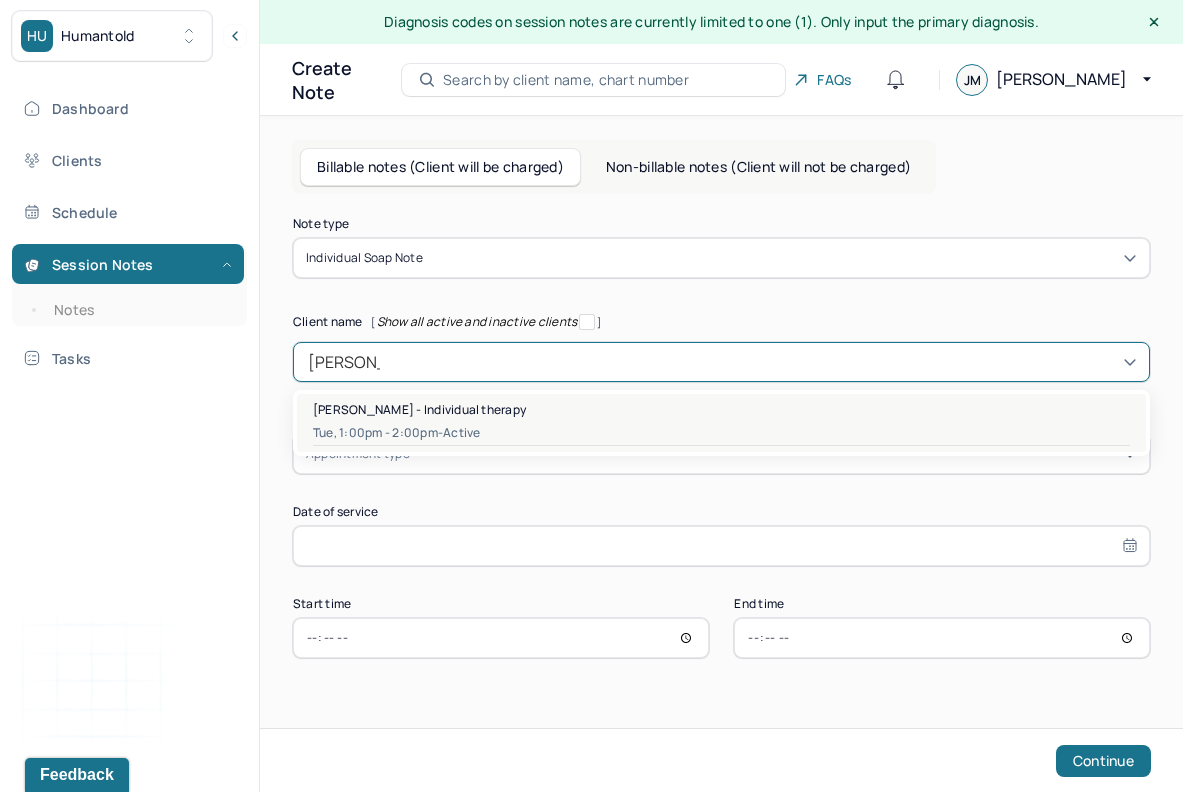 click on "Tue, 1:00pm - 2:00pm  -  active" at bounding box center (721, 433) 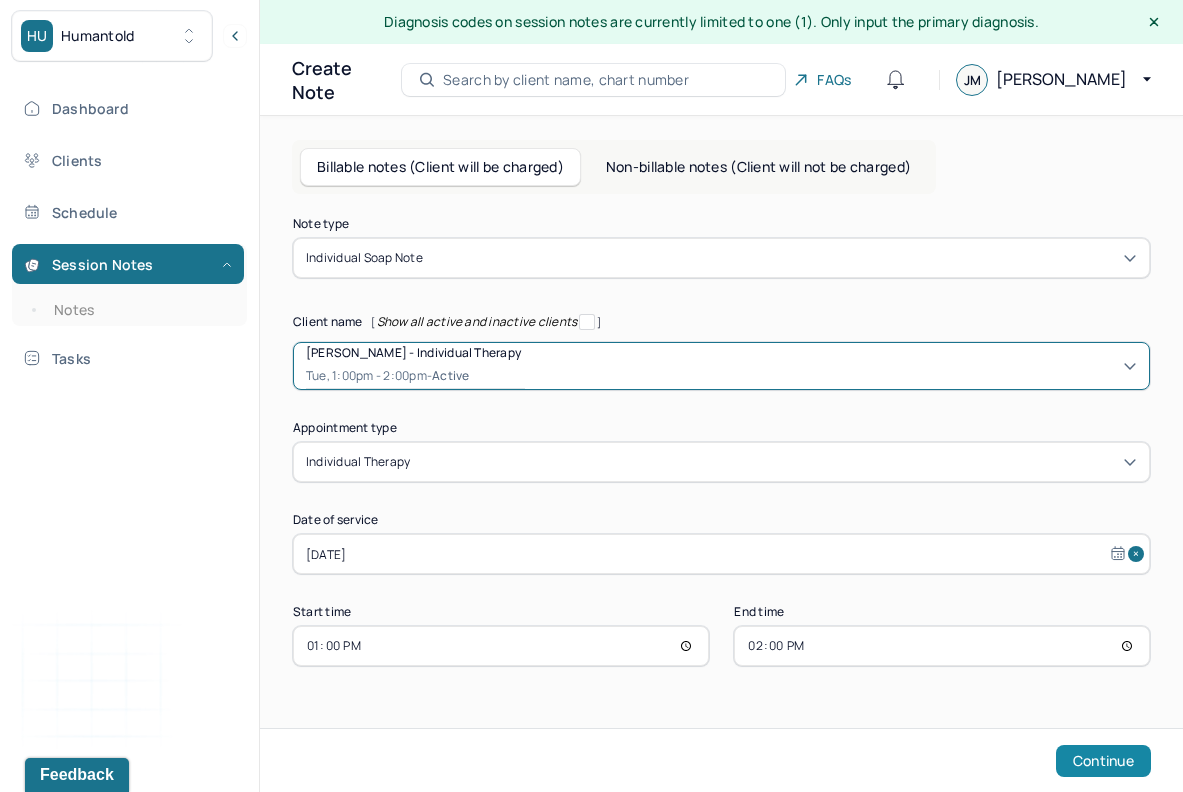 click on "Continue" at bounding box center (1103, 761) 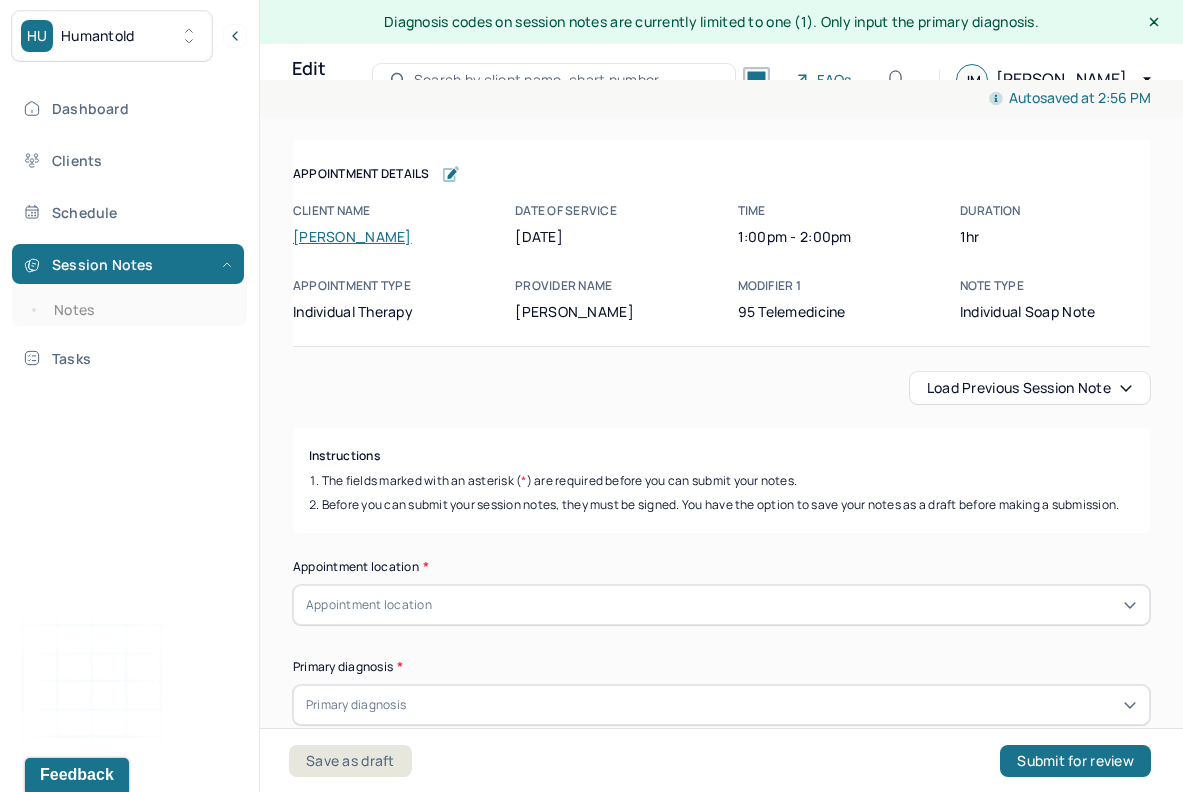 click on "Load previous session note" at bounding box center (1030, 388) 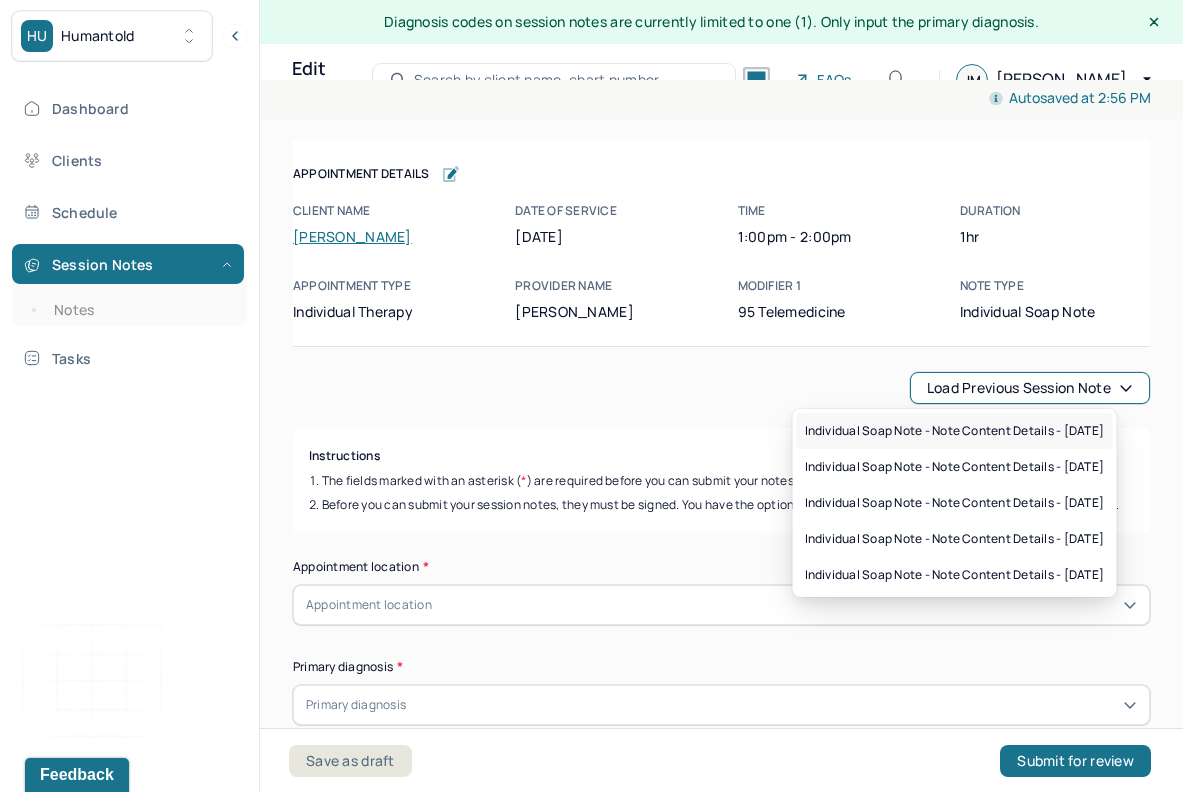 click on "Individual soap note   - Note content Details -   [DATE]" at bounding box center [955, 431] 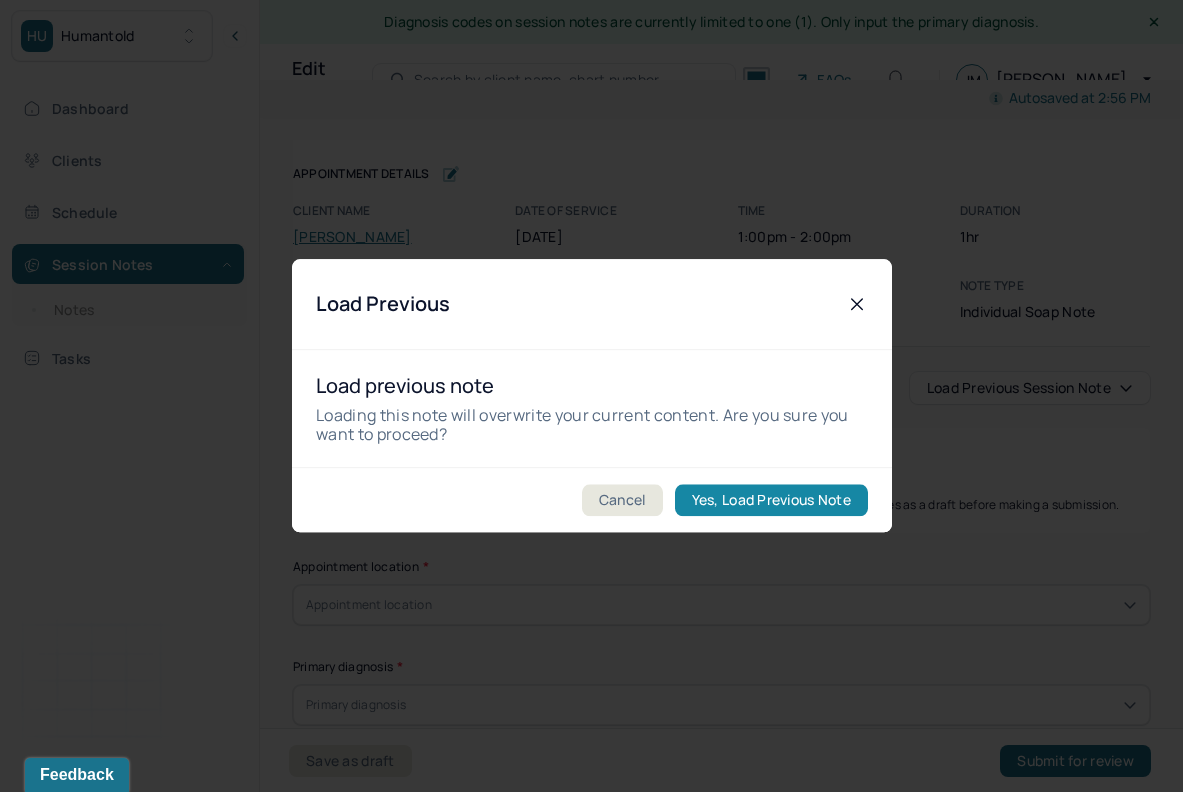 click on "Yes, Load Previous Note" at bounding box center [770, 501] 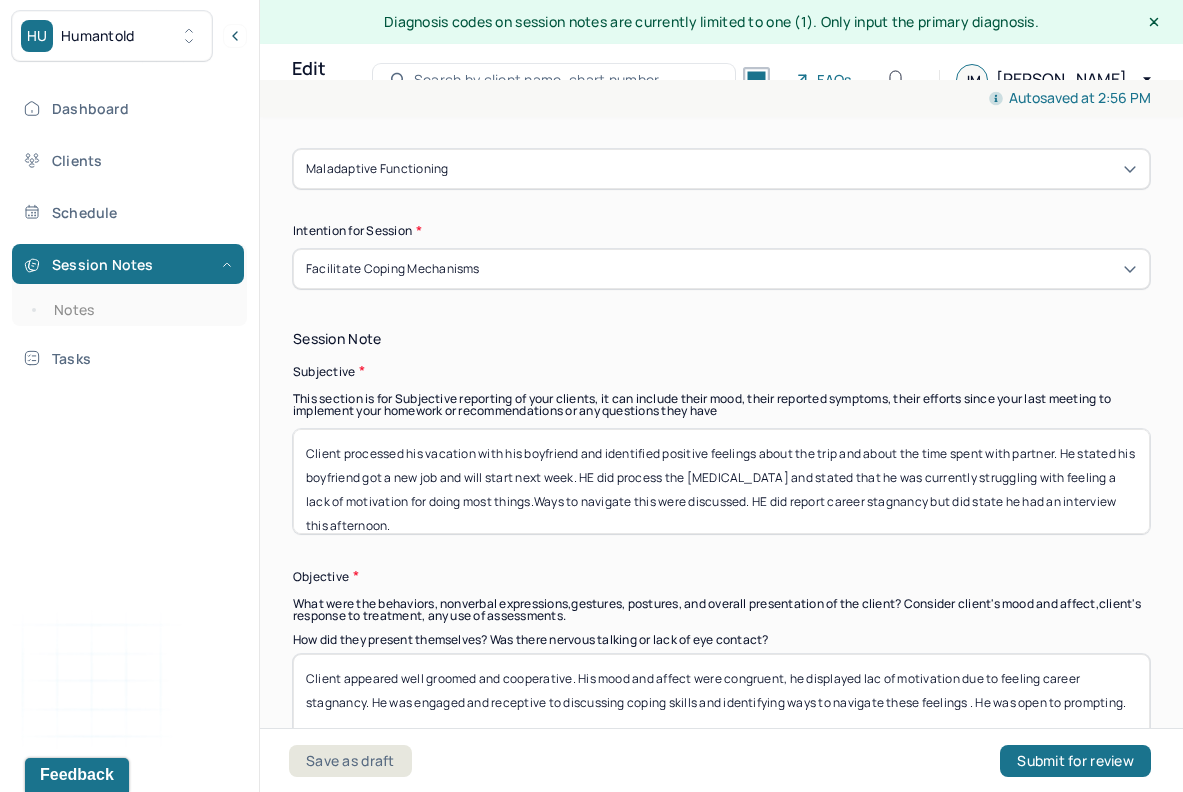 scroll, scrollTop: 1034, scrollLeft: 0, axis: vertical 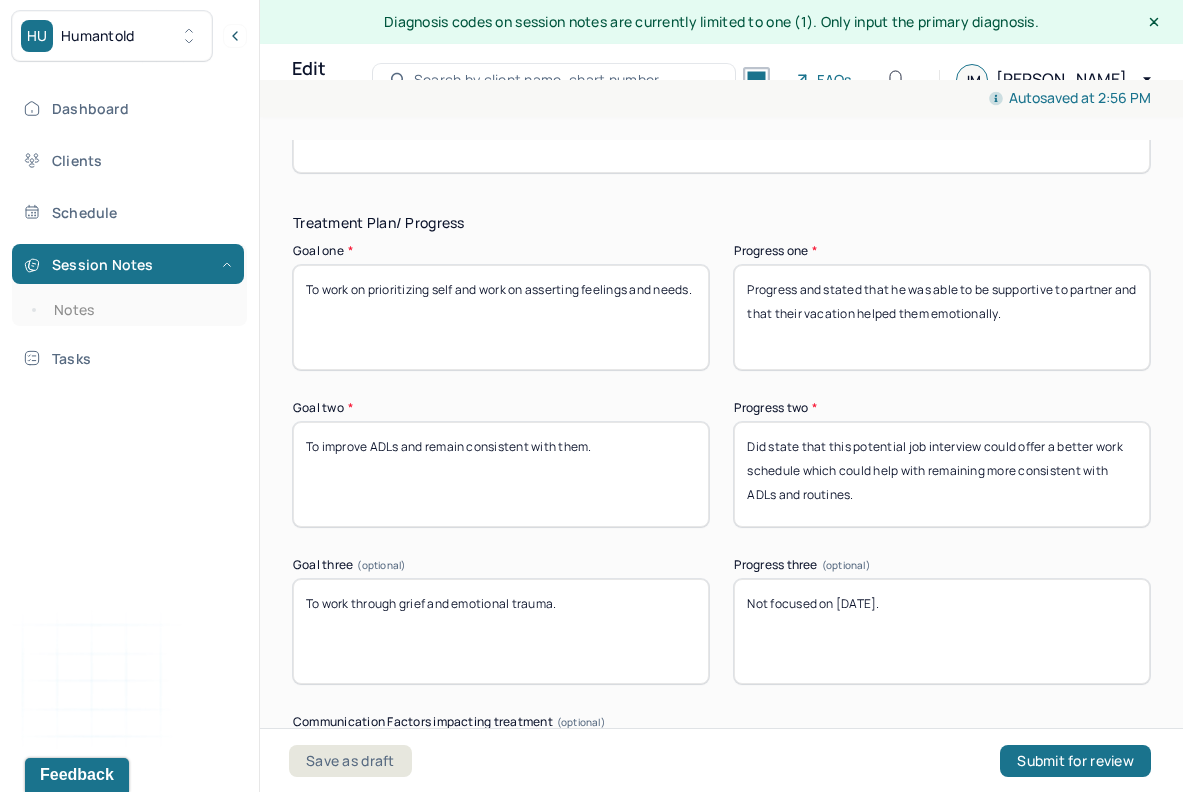 drag, startPoint x: 580, startPoint y: 604, endPoint x: 313, endPoint y: 601, distance: 267.01685 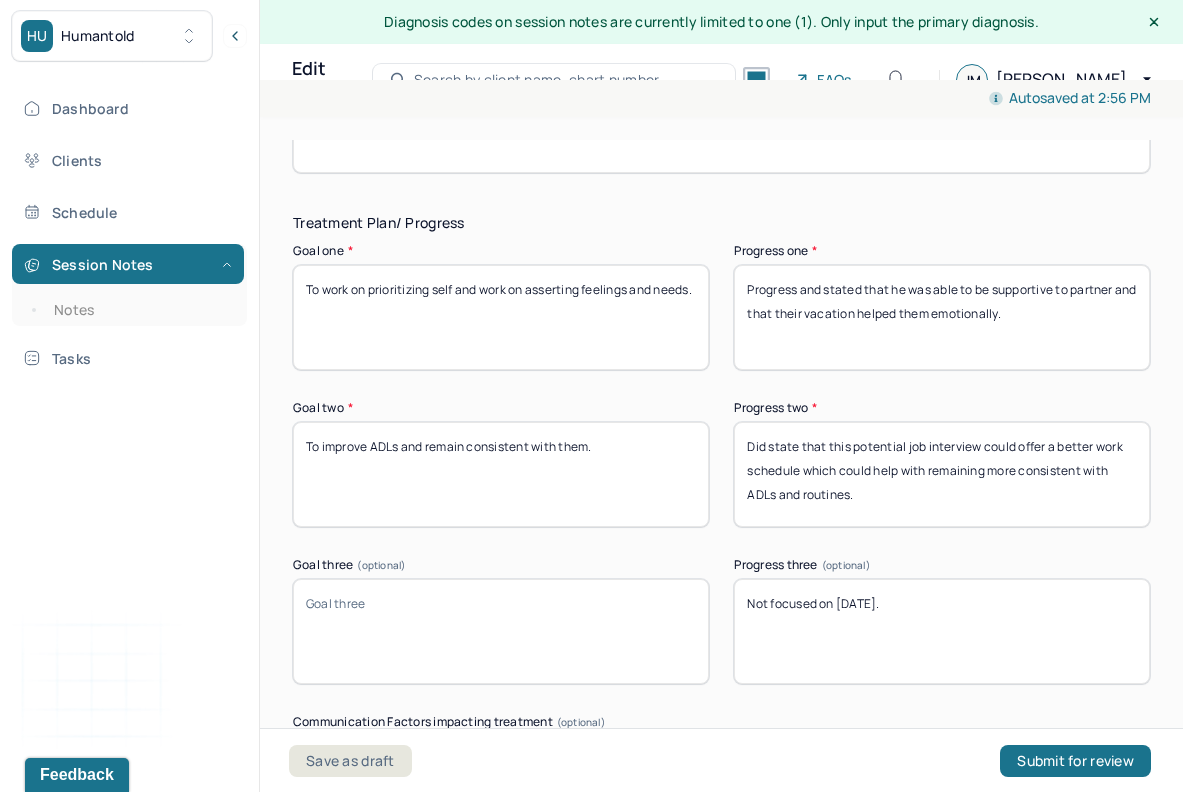 paste on "To work on being proactive in maintaining familial interpersonal relationships." 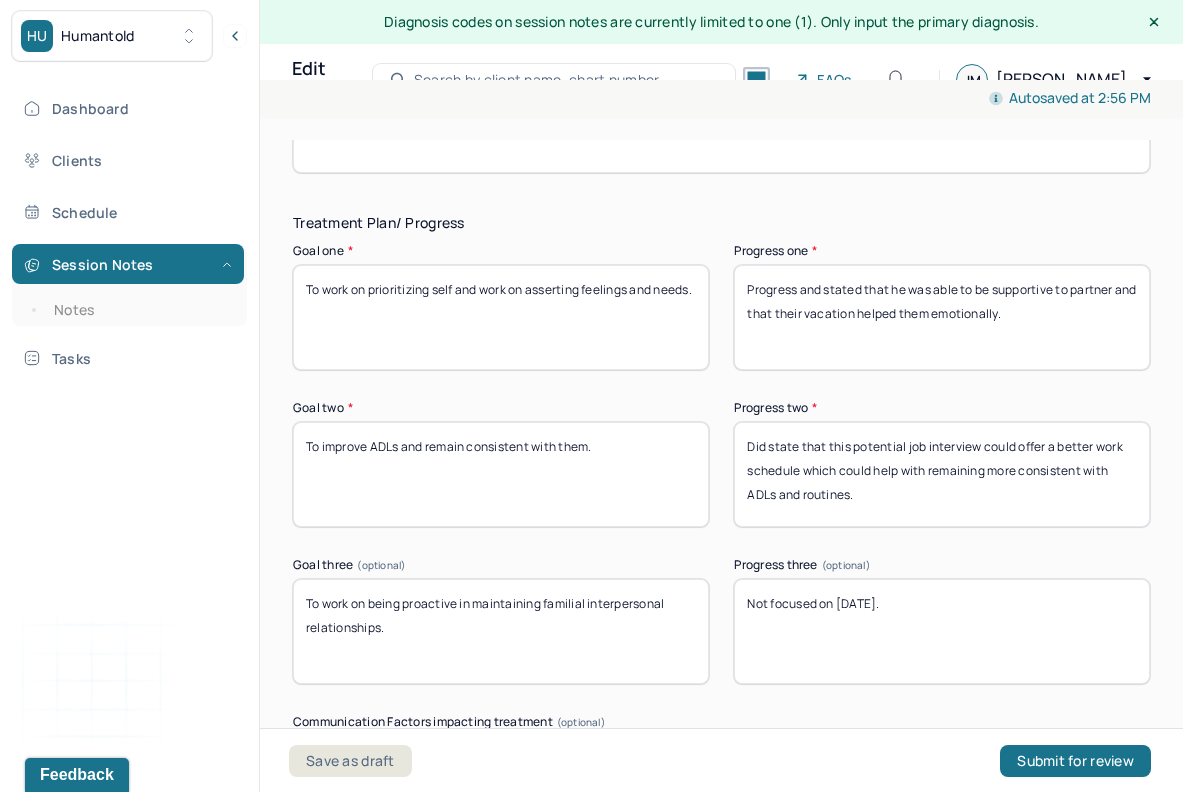 type on "To work on being proactive in maintaining familial interpersonal relationships." 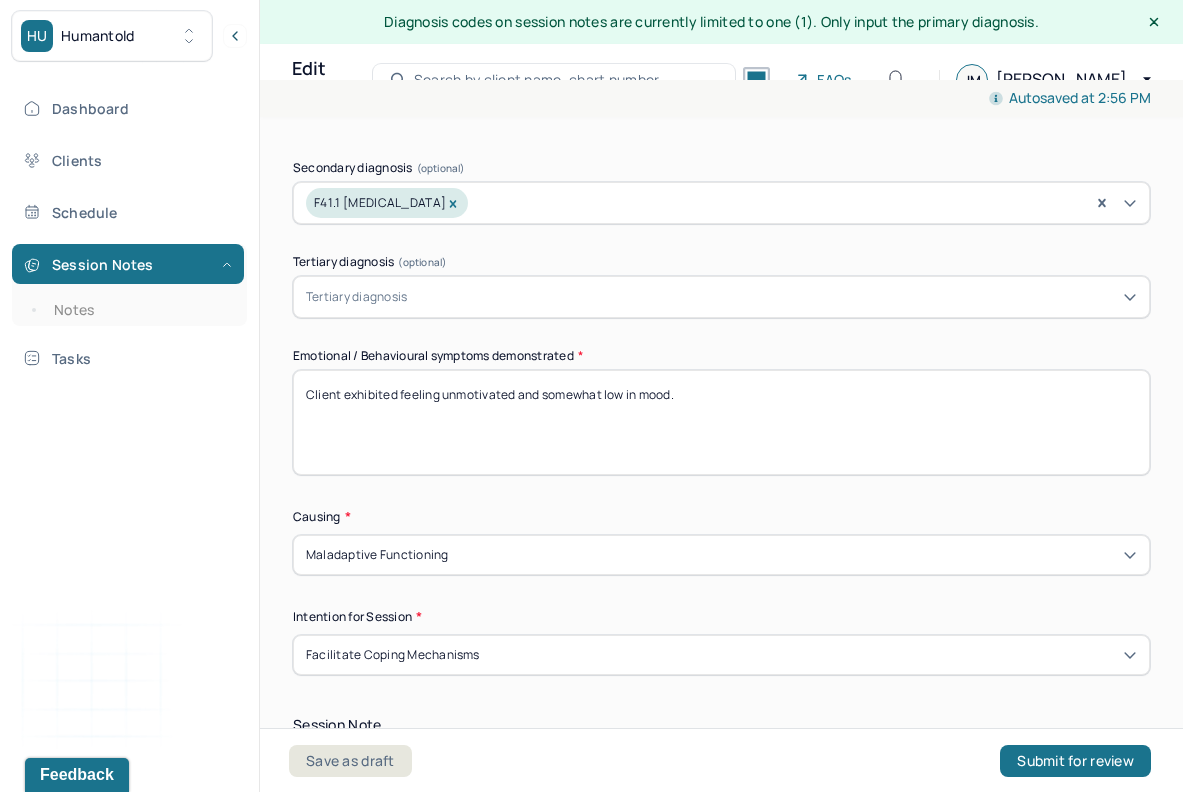 scroll, scrollTop: 616, scrollLeft: 0, axis: vertical 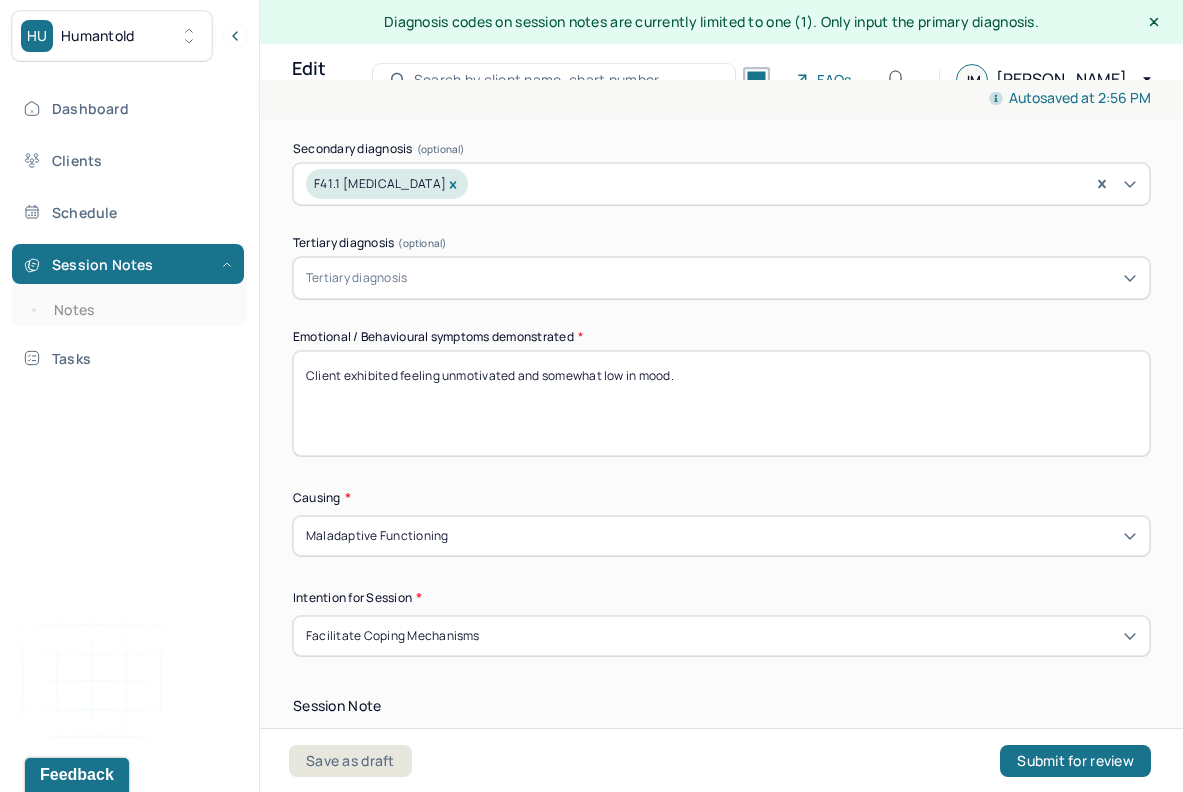 drag, startPoint x: 717, startPoint y: 377, endPoint x: 442, endPoint y: 373, distance: 275.02908 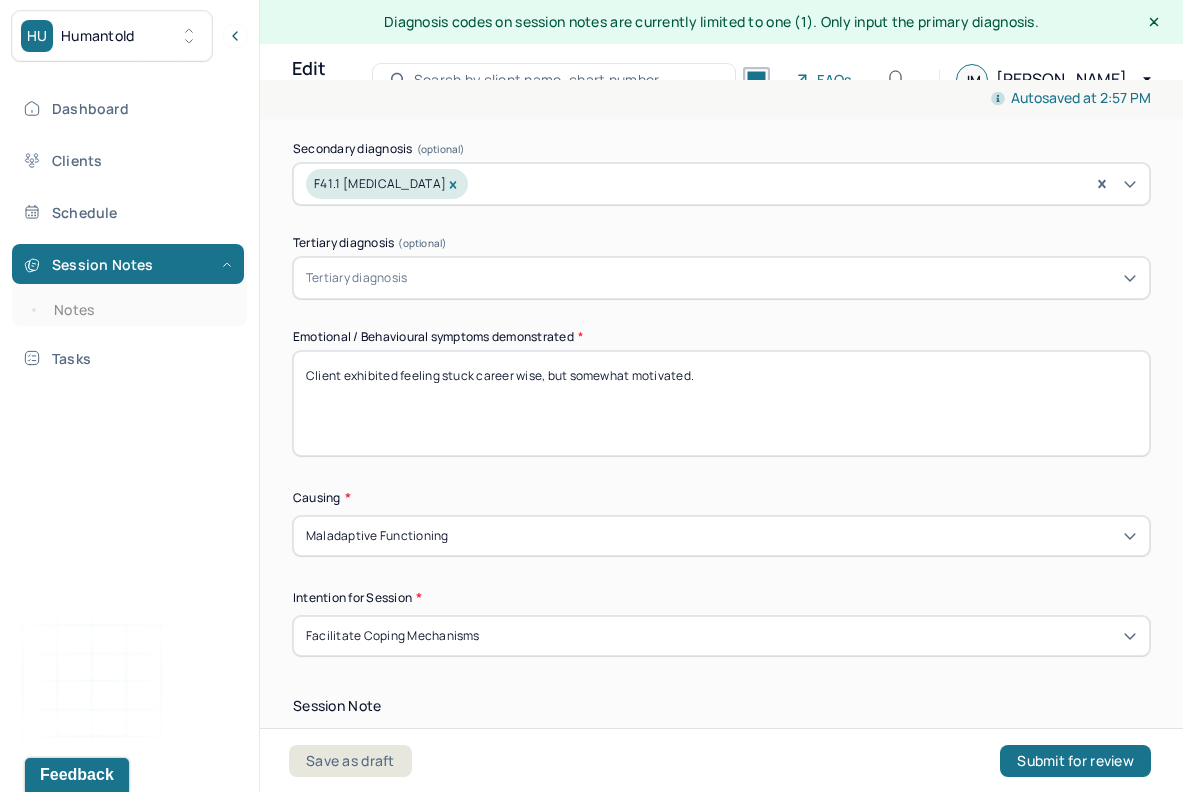 scroll, scrollTop: 873, scrollLeft: 0, axis: vertical 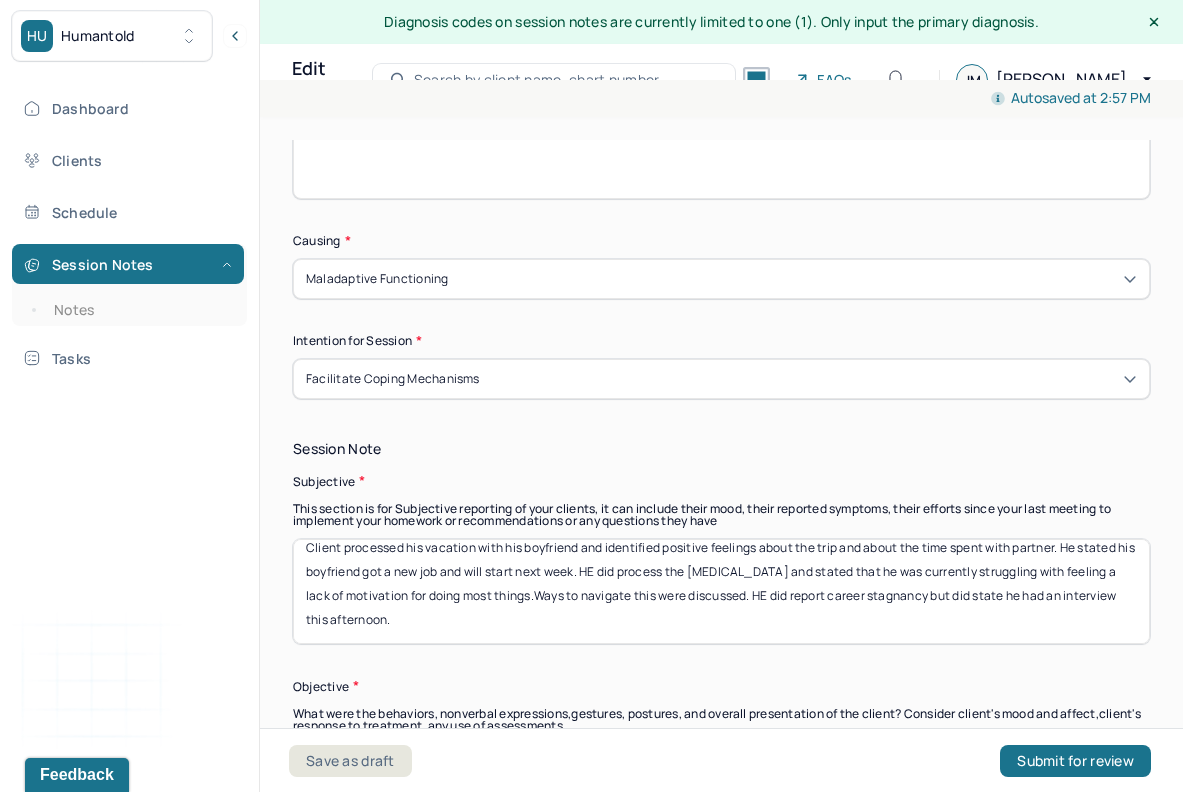 type on "Client exhibited feeling stuck career wise, but somewhat motivated." 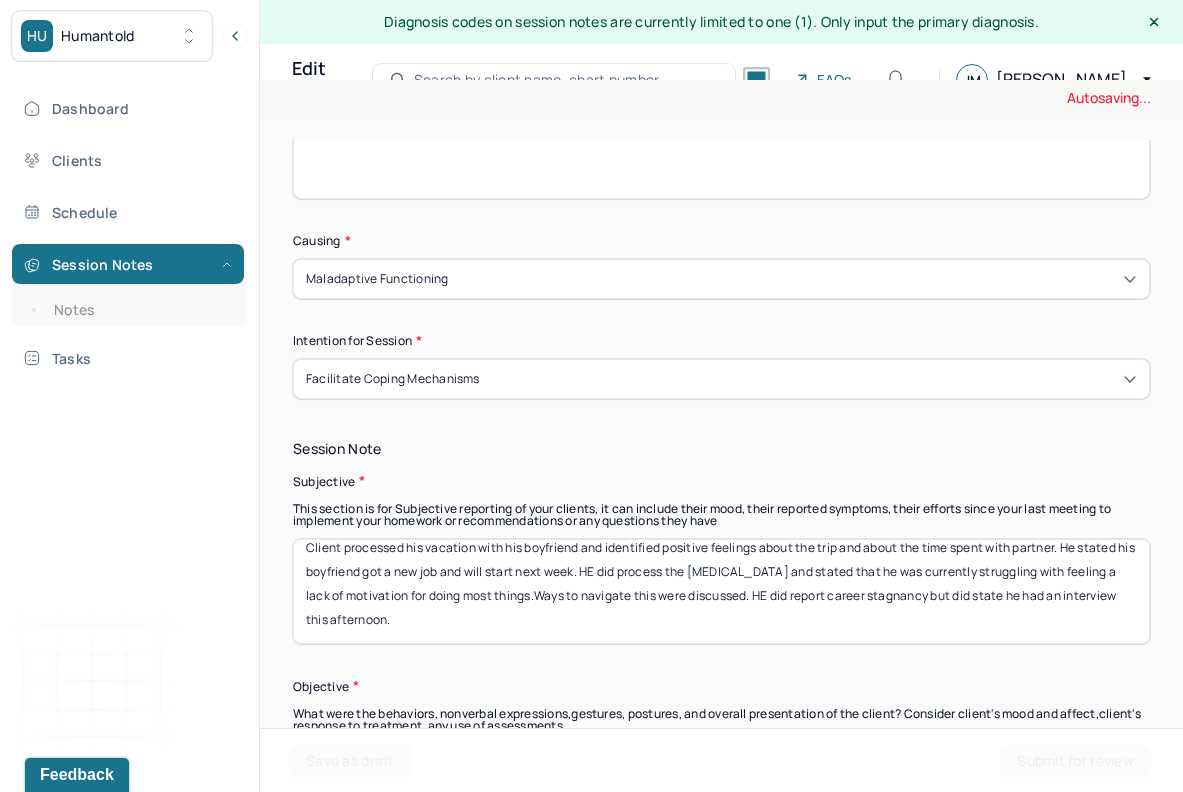 click on "Session Note Subjective This section is for Subjective reporting of your clients, it can include their mood, their reported symptoms, their efforts since your last meeting to implement your homework or recommendations or any questions they have Client processed his vacation with his boyfriend and identified positive feelings about the trip and about the time spent with partner. He stated his boyfriend got a new job and will start next week. HE did process the [MEDICAL_DATA] and stated that he was currently struggling with feeling a lack of motivation for doing most things.Ways to navigate this were discussed. HE did report career stagnancy but did state he had an interview this afternoon. Objective What were the behaviors, nonverbal expressions,gestures, postures, and overall presentation of the client? Consider client's mood and affect,client's response to treatment, any use of assessments. How did they present themselves? Was there nervous talking or lack of eye contact? Assessment" at bounding box center [721, 768] 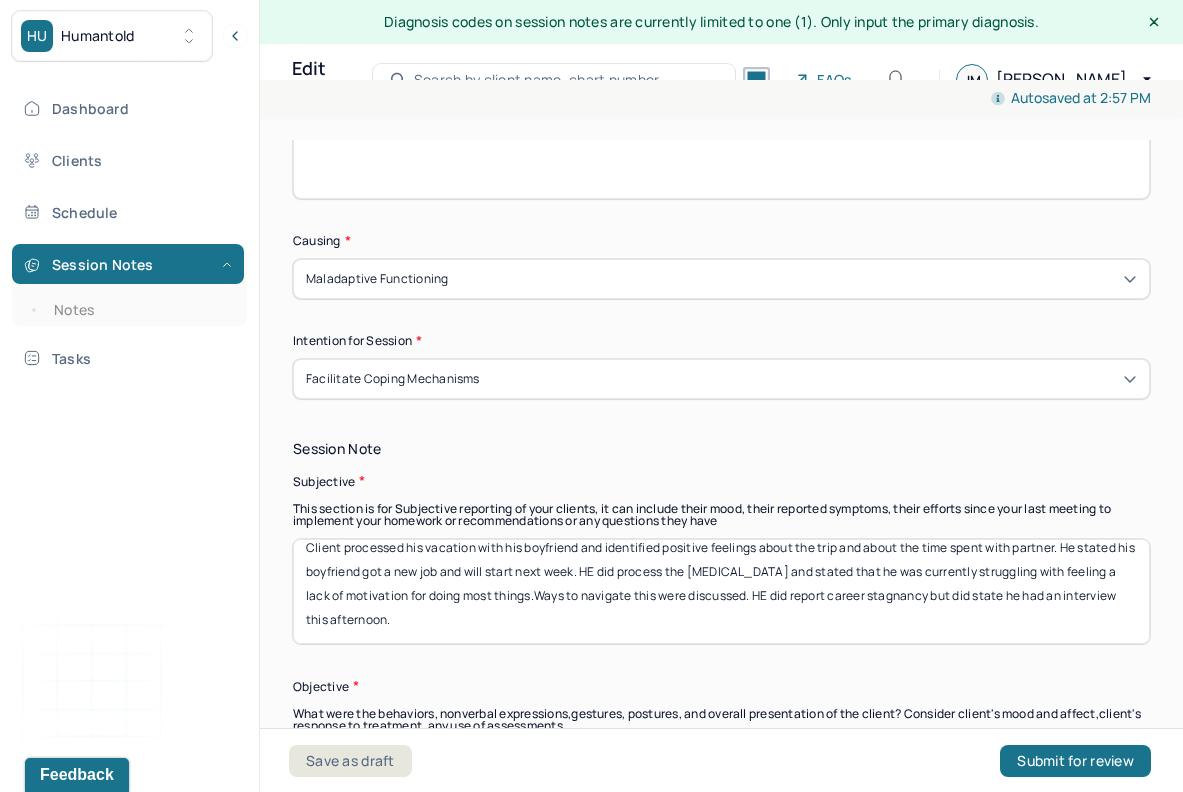 drag, startPoint x: 492, startPoint y: 632, endPoint x: 406, endPoint y: 552, distance: 117.456375 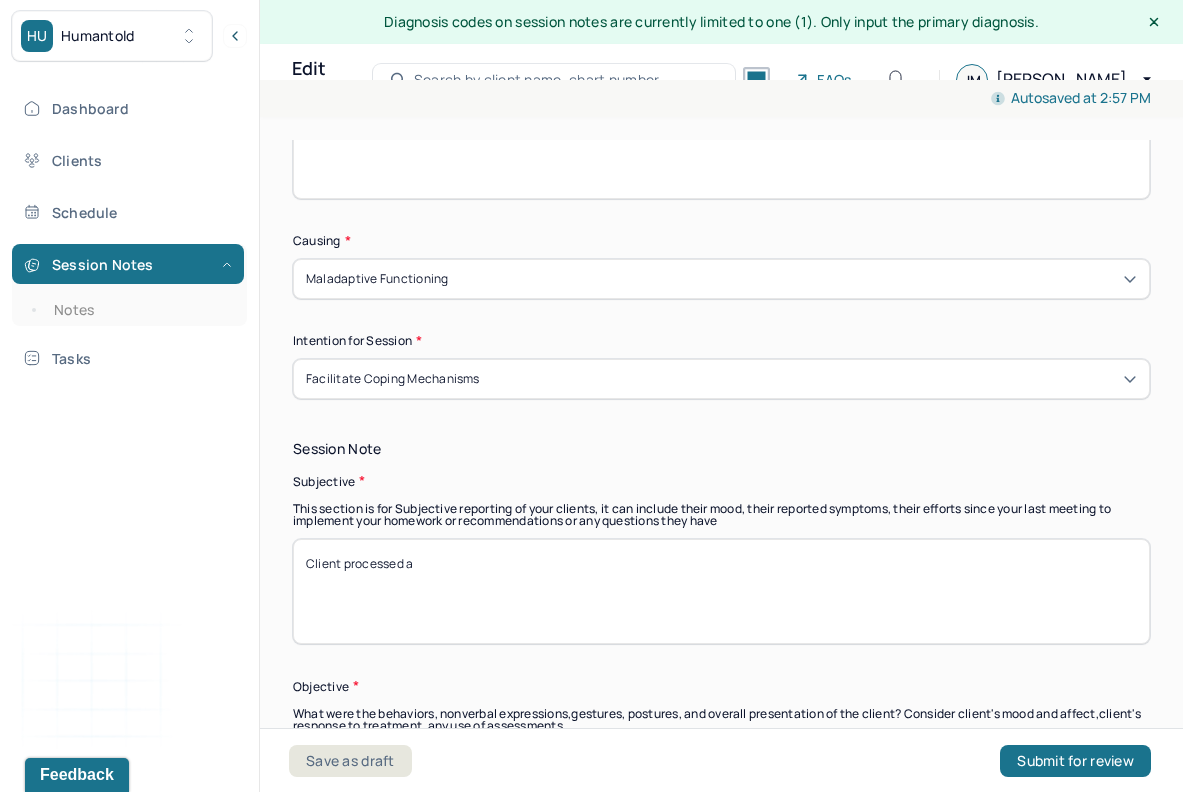 scroll, scrollTop: 0, scrollLeft: 0, axis: both 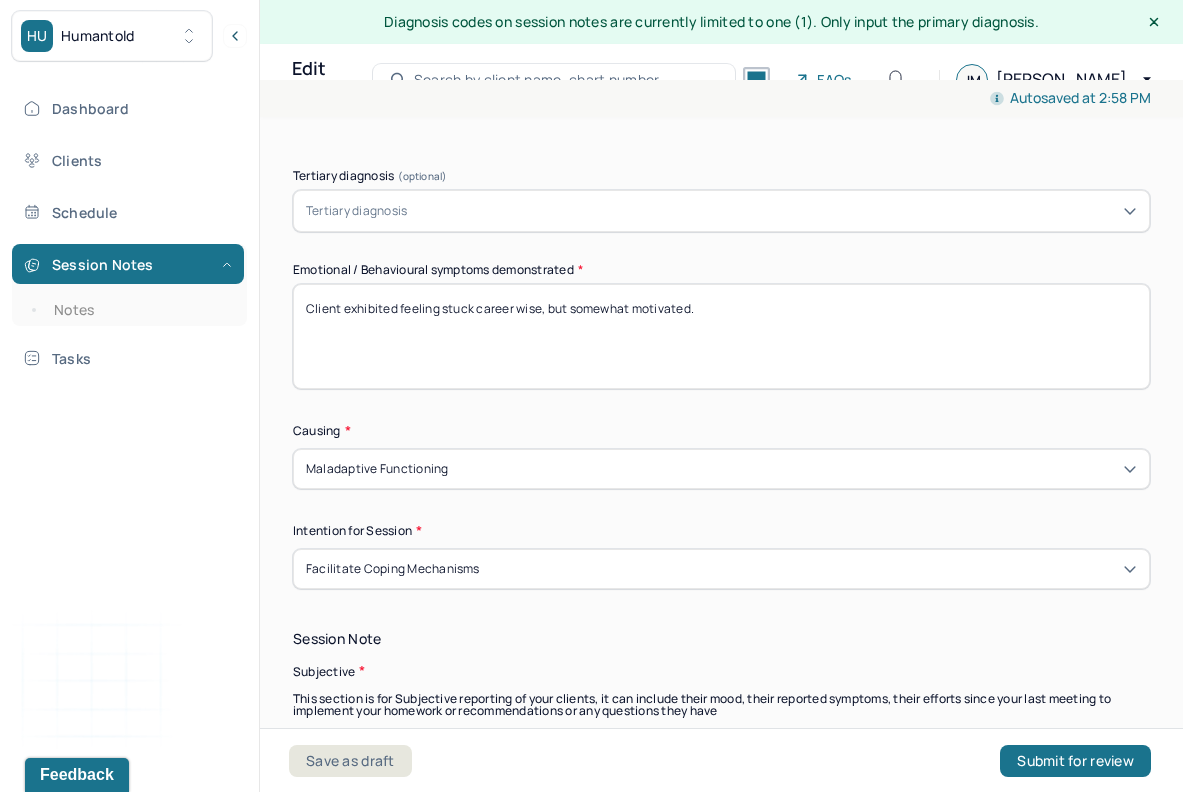 type on "Client processed a comment his manager had told him that he reported made him feel stuck at work but also motivated to pursue a higher up position. He processed feelings of discontentment professionally and how to navigate that." 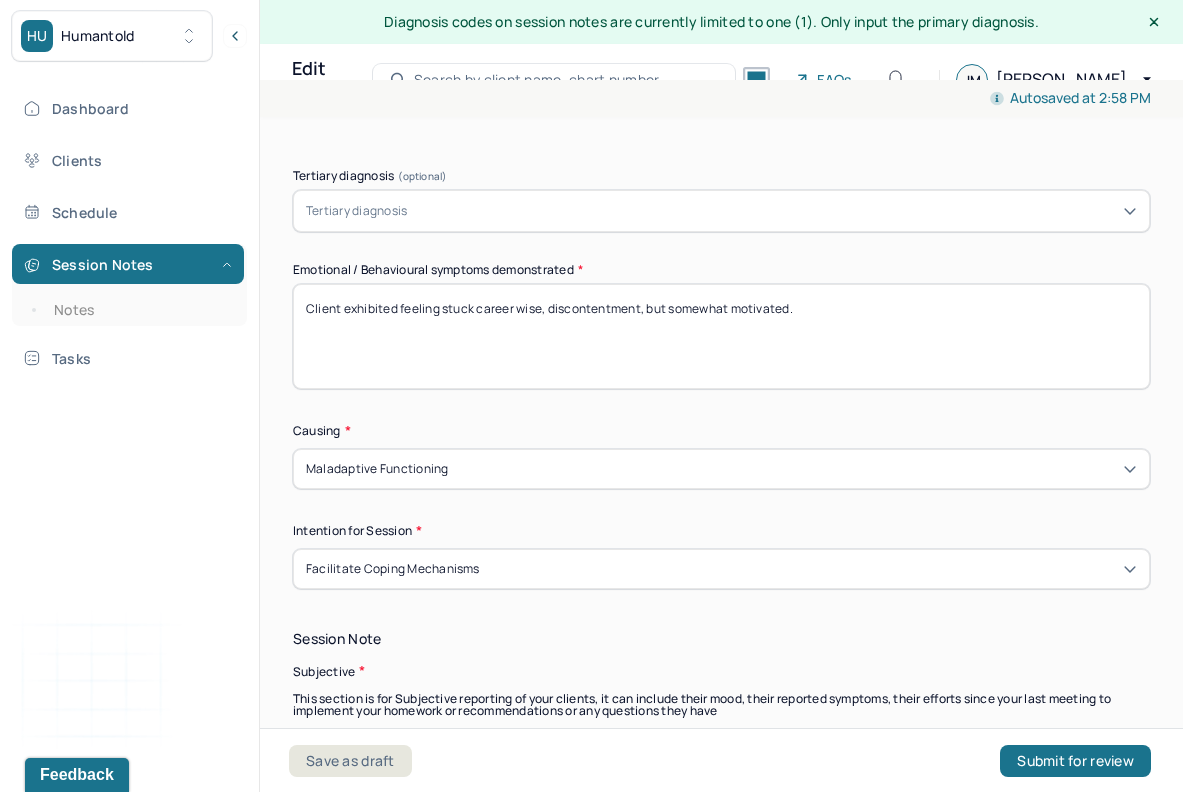 click on "Emotional / Behavioural symptoms demonstrated * Client exhibited feeling stuck career wise, but somewhat motivated." at bounding box center [721, 326] 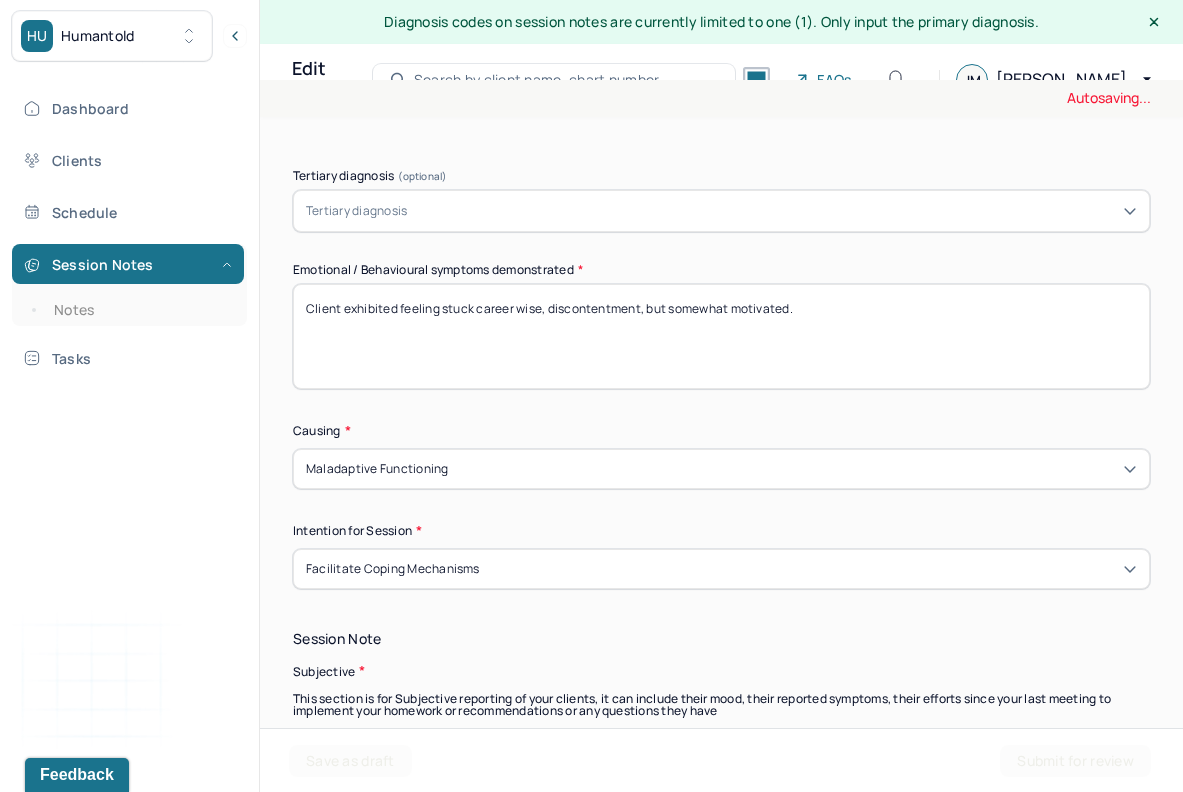 click on "Client exhibited feeling stuck career wise, but somewhat motivated." at bounding box center (721, 336) 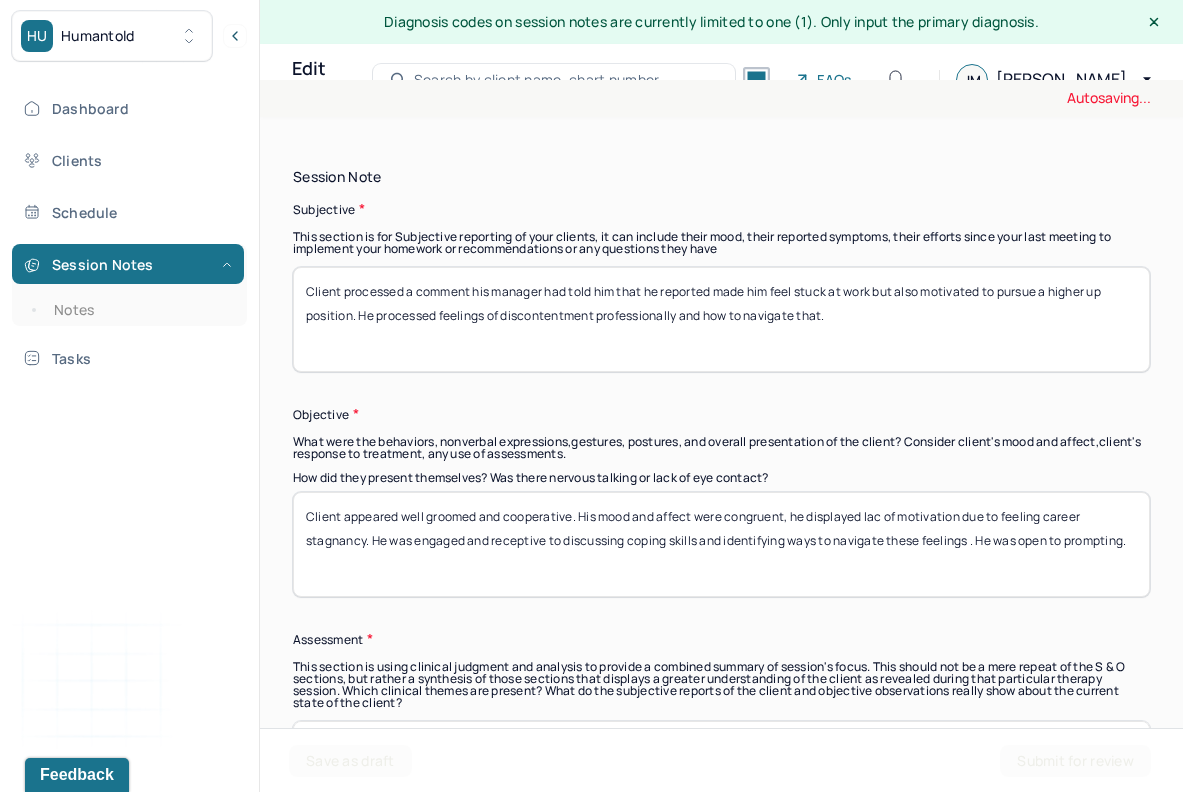 scroll, scrollTop: 1151, scrollLeft: 0, axis: vertical 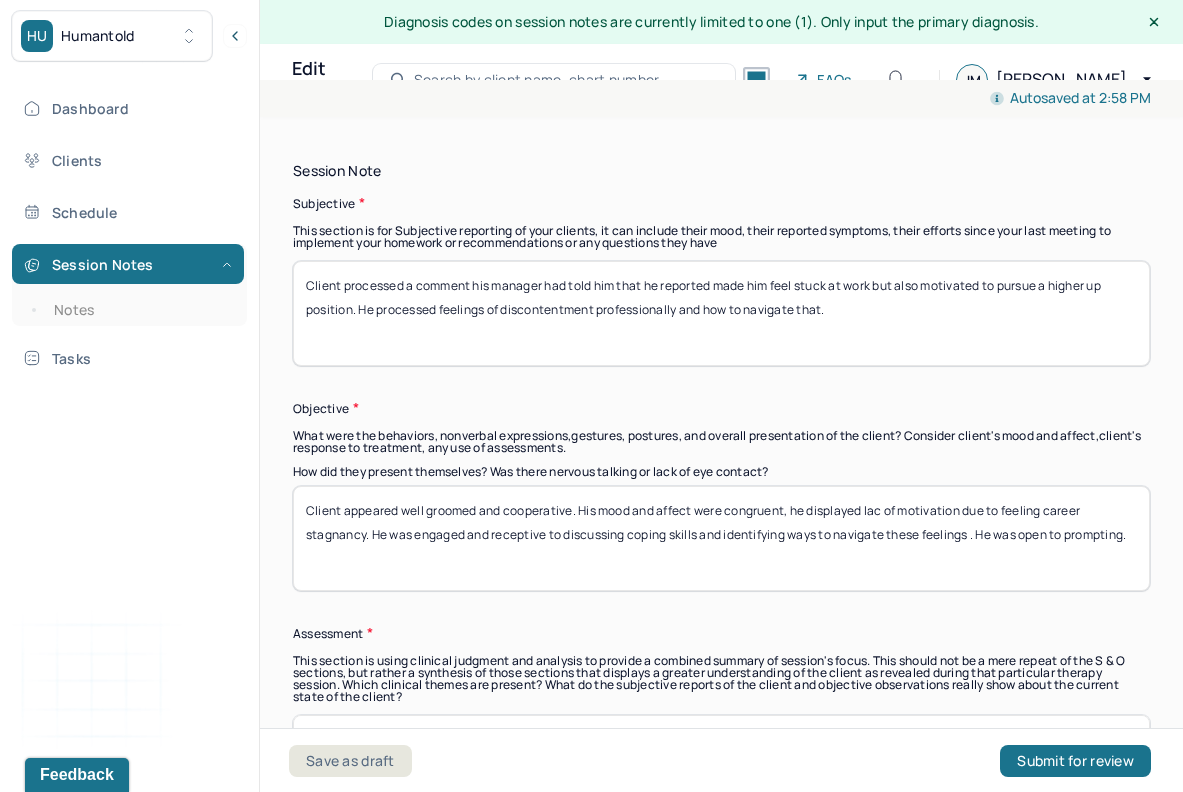 type on "Client exhibited feeling stuck career wise, discontentment, but somewhat motivated as well." 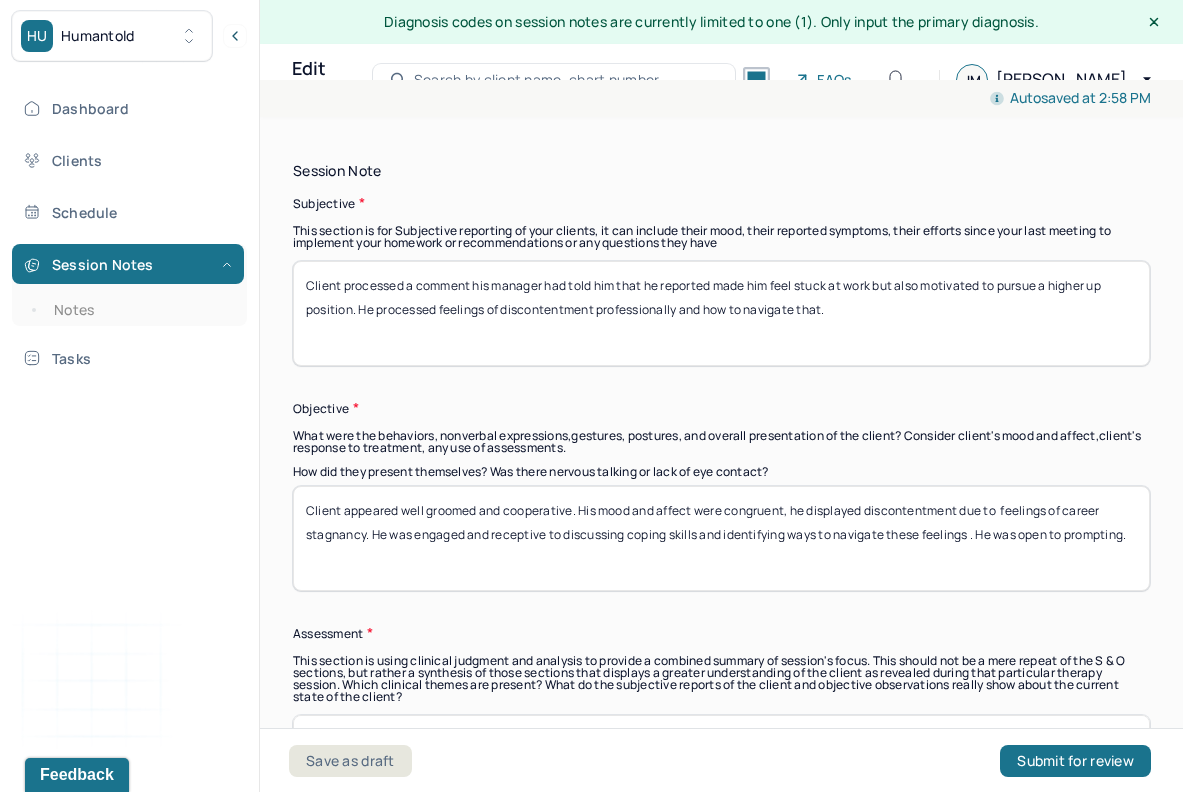 click on "Client appeared well groomed and cooperative. His mood and affect were congruent, he displayed lac of motivation due to feeling career stagnancy. He was engaged and receptive to discussing coping skills and identifying ways to navigate these feelings . He was open to prompting." at bounding box center (721, 538) 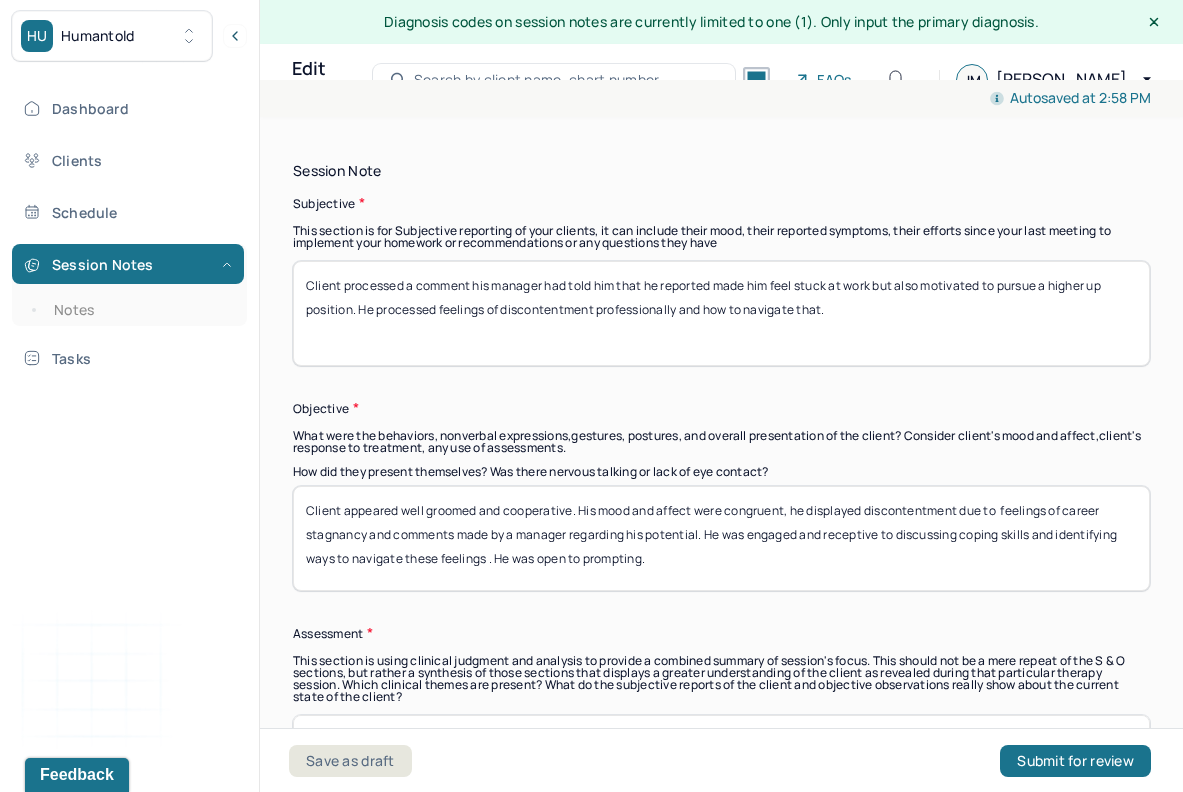 click on "Client appeared well groomed and cooperative. His mood and affect were congruent, he displayed discontentment due to  feelings of career stagnancy and comments made by a manager regarding his potential. He was engaged and receptive to discussing coping skills and identifying ways to navigate these feelings . He was open to prompting." at bounding box center (721, 538) 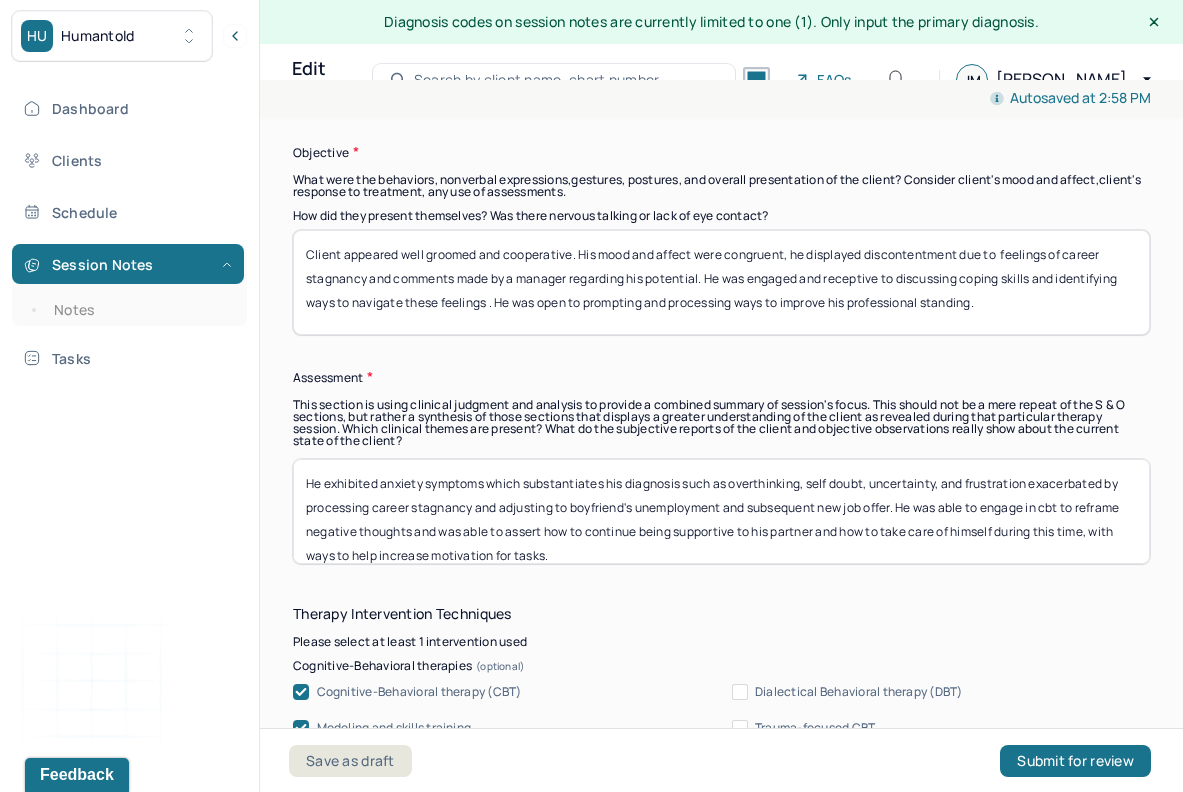 scroll, scrollTop: 1408, scrollLeft: 0, axis: vertical 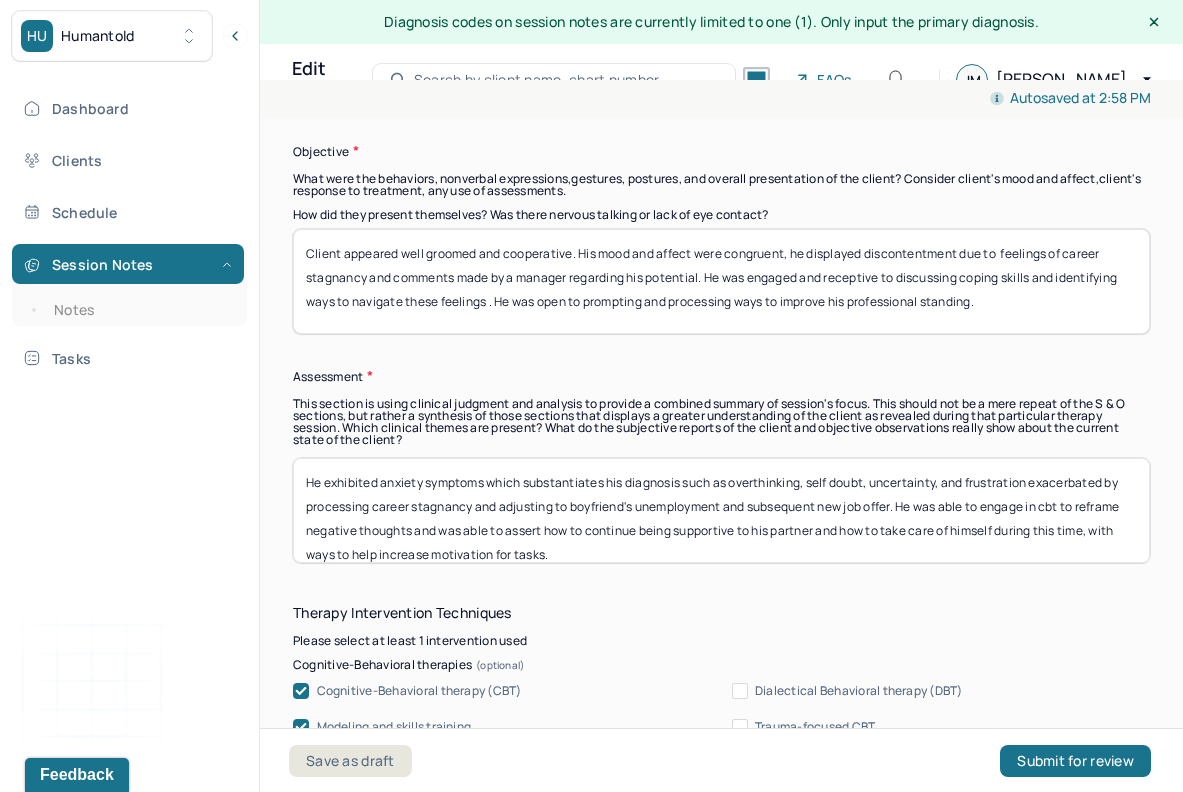 type on "Client appeared well groomed and cooperative. His mood and affect were congruent, he displayed discontentment due to  feelings of career stagnancy and comments made by a manager regarding his potential. He was engaged and receptive to discussing coping skills and identifying ways to navigate these feelings . He was open to prompting and processing ways to improve his professional standing." 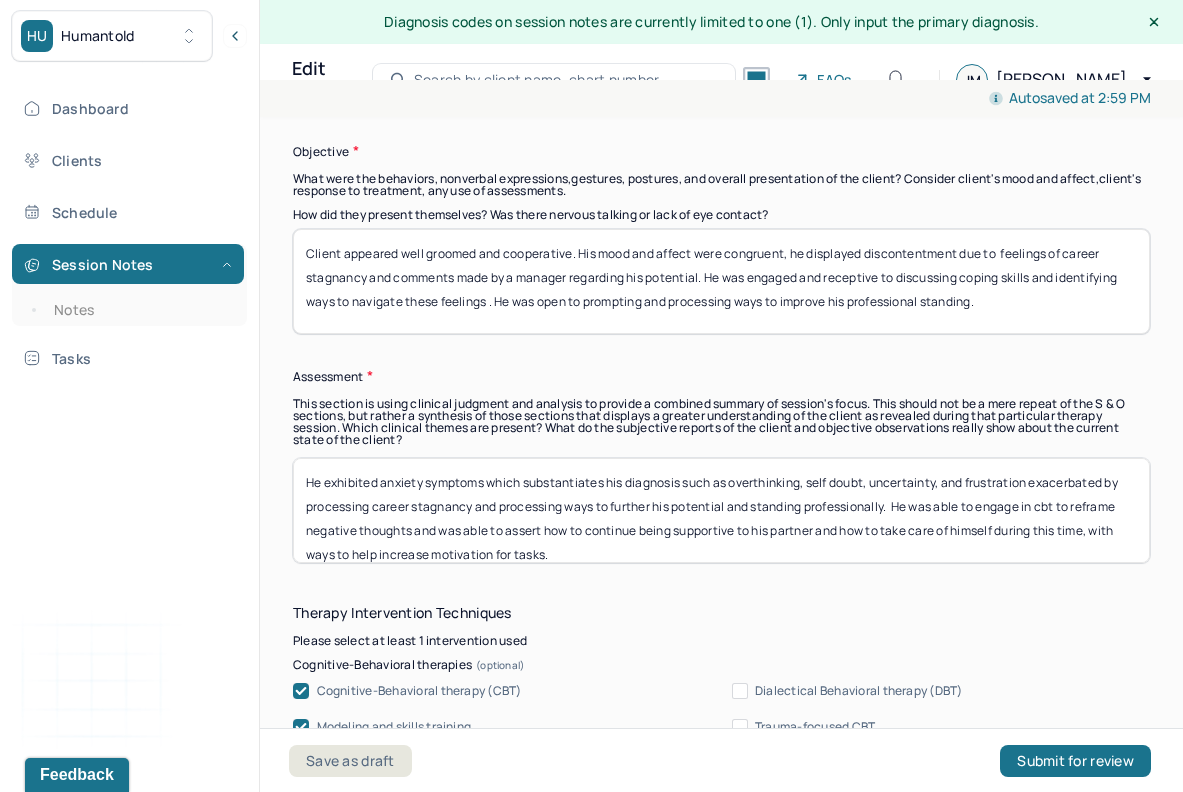 drag, startPoint x: 574, startPoint y: 556, endPoint x: 504, endPoint y: 533, distance: 73.68175 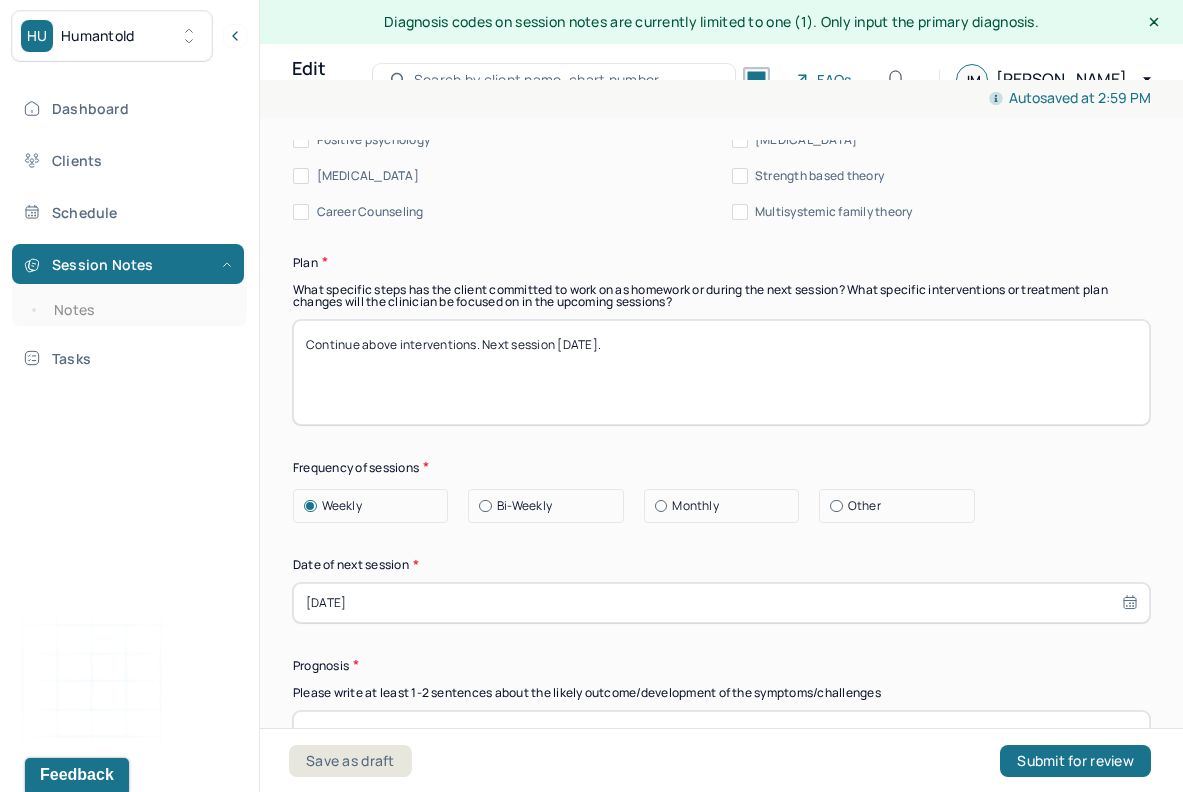 scroll, scrollTop: 2432, scrollLeft: 0, axis: vertical 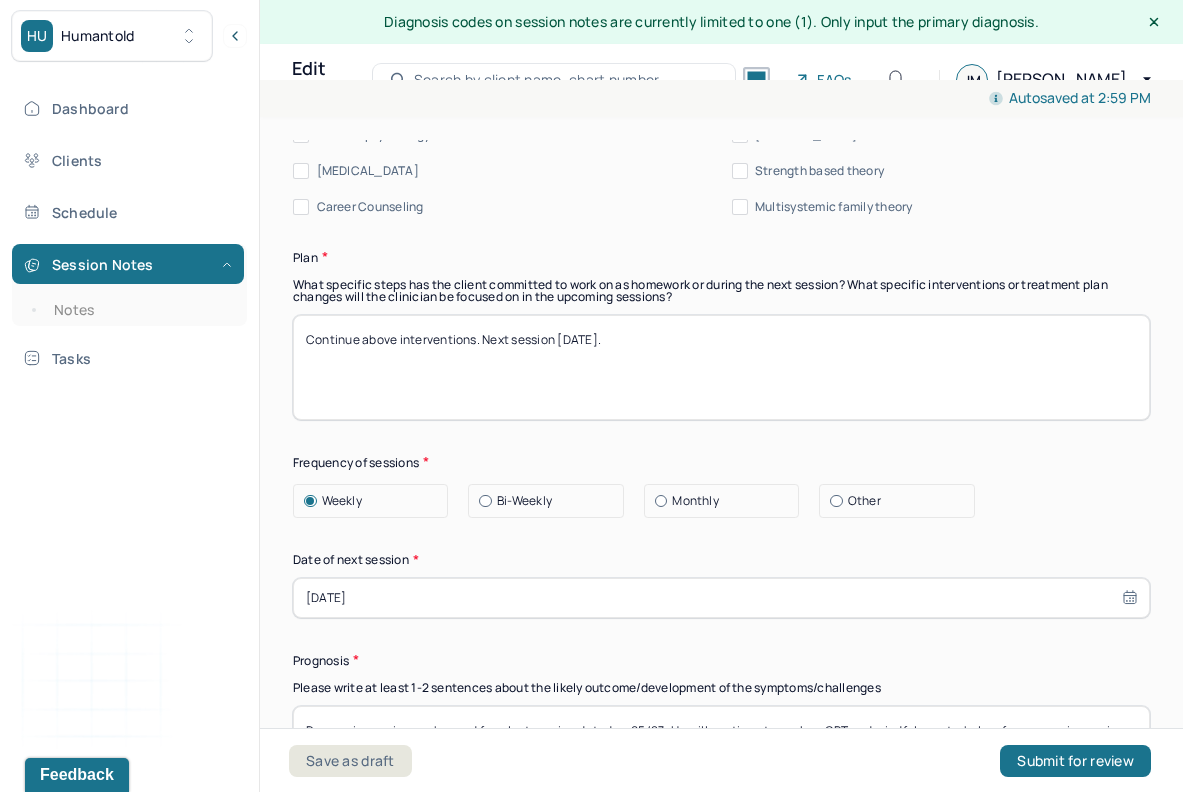 type on "He exhibited anxiety symptoms which substantiates his diagnosis such as overthinking, self doubt, uncertainty, and frustration exacerbated by processing career stagnancy and processing ways to further his potential and standing professionally.  He was able to engage in cbt to reframe negative thoughts and was able to identify strategies to help him move forward with career building and growth." 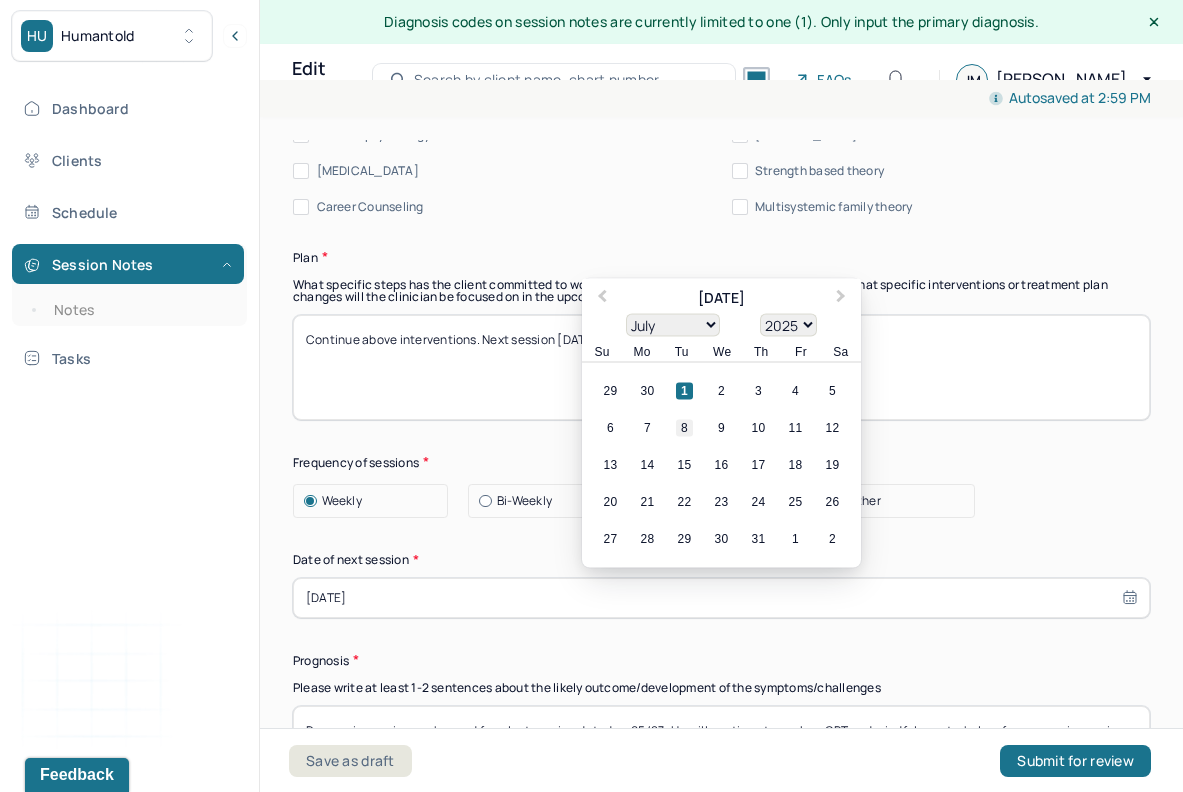 click on "8" at bounding box center [684, 427] 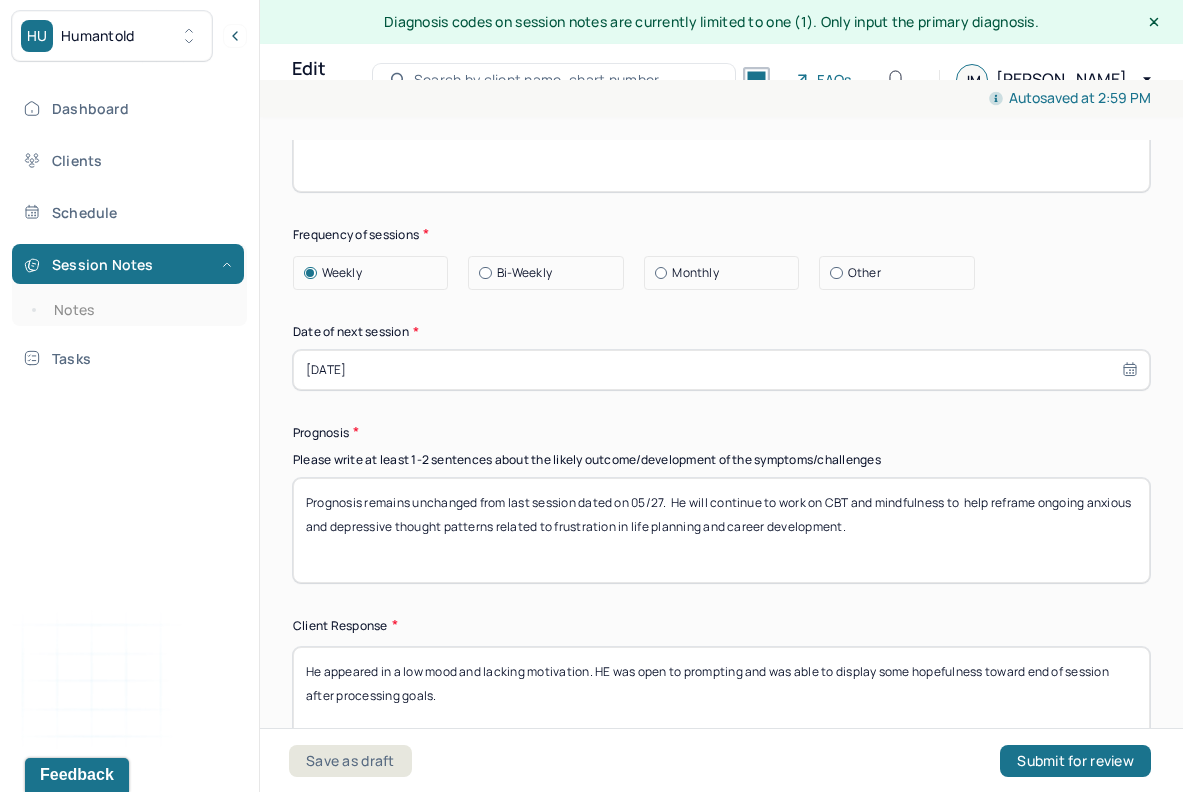 scroll, scrollTop: 2670, scrollLeft: 0, axis: vertical 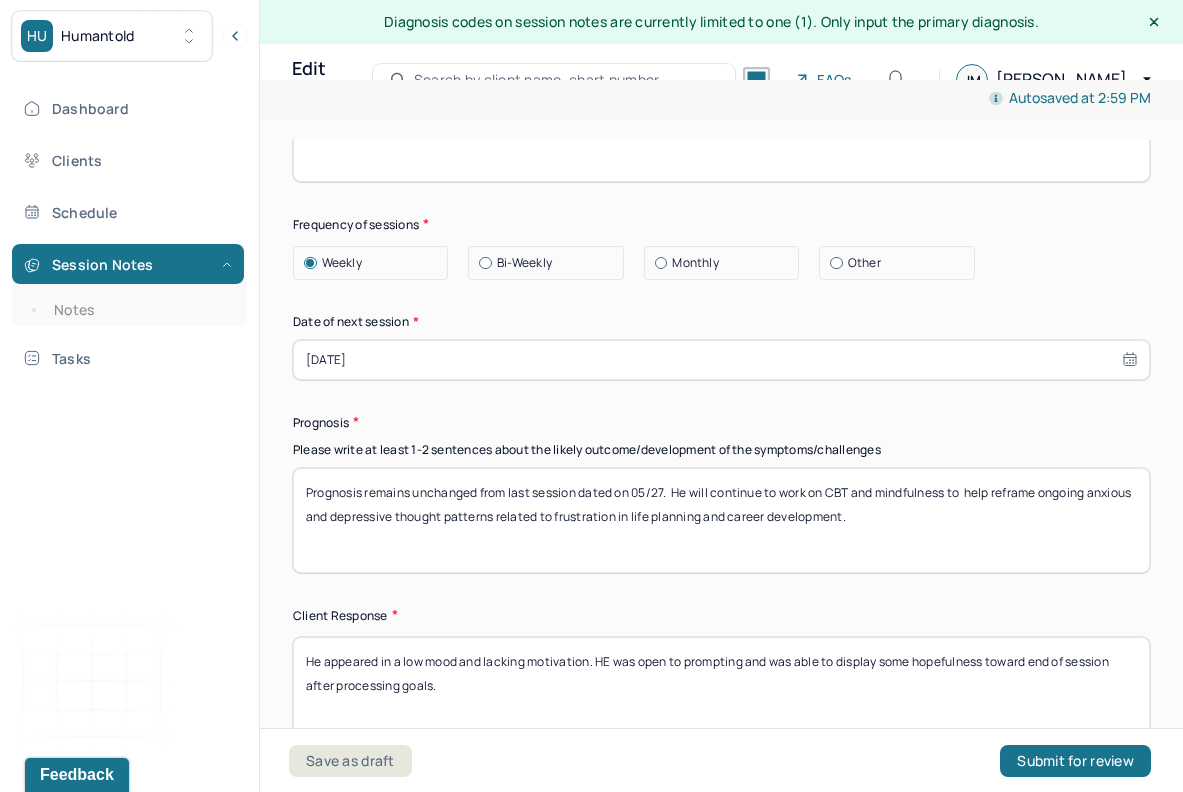 click on "Prognosis remains unchanged from last session dated on 05/27.  He will continue to work on CBT and mindfulness to  help reframe ongoing anxious and depressive thought patterns related to frustration in life planning and career development." at bounding box center [721, 520] 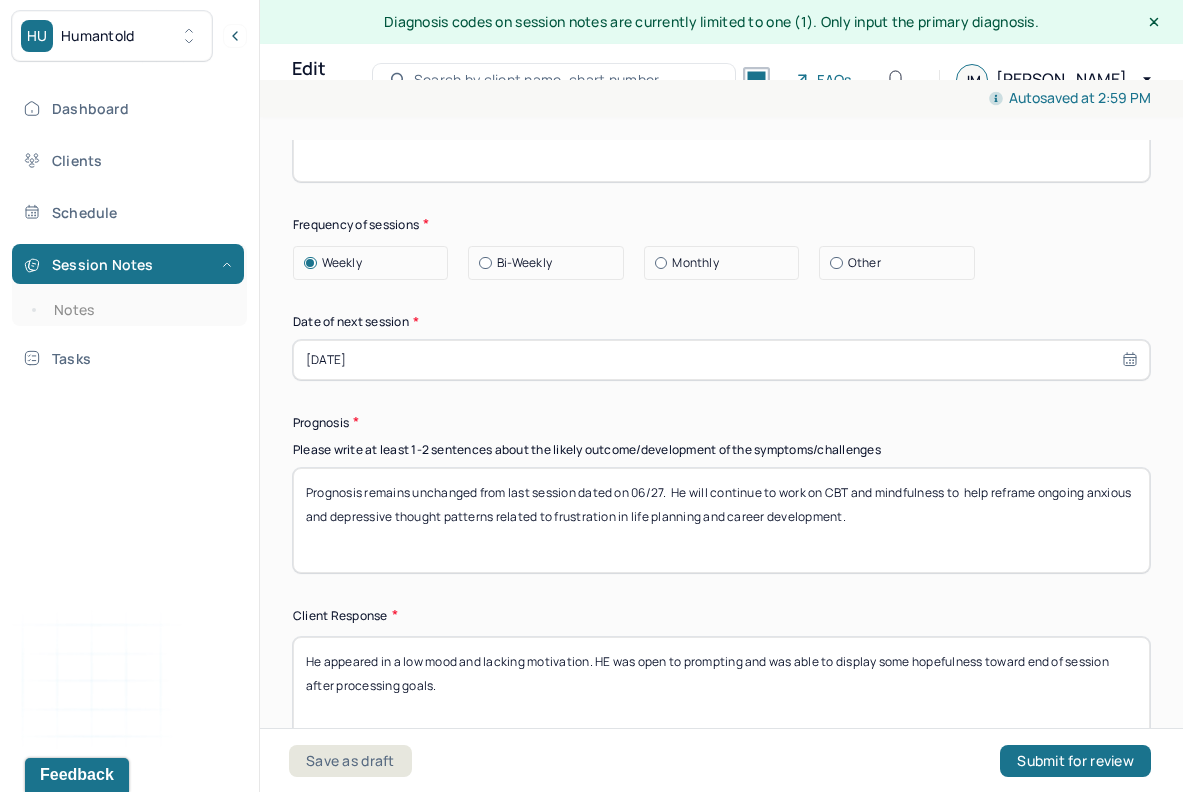 scroll, scrollTop: 2825, scrollLeft: 0, axis: vertical 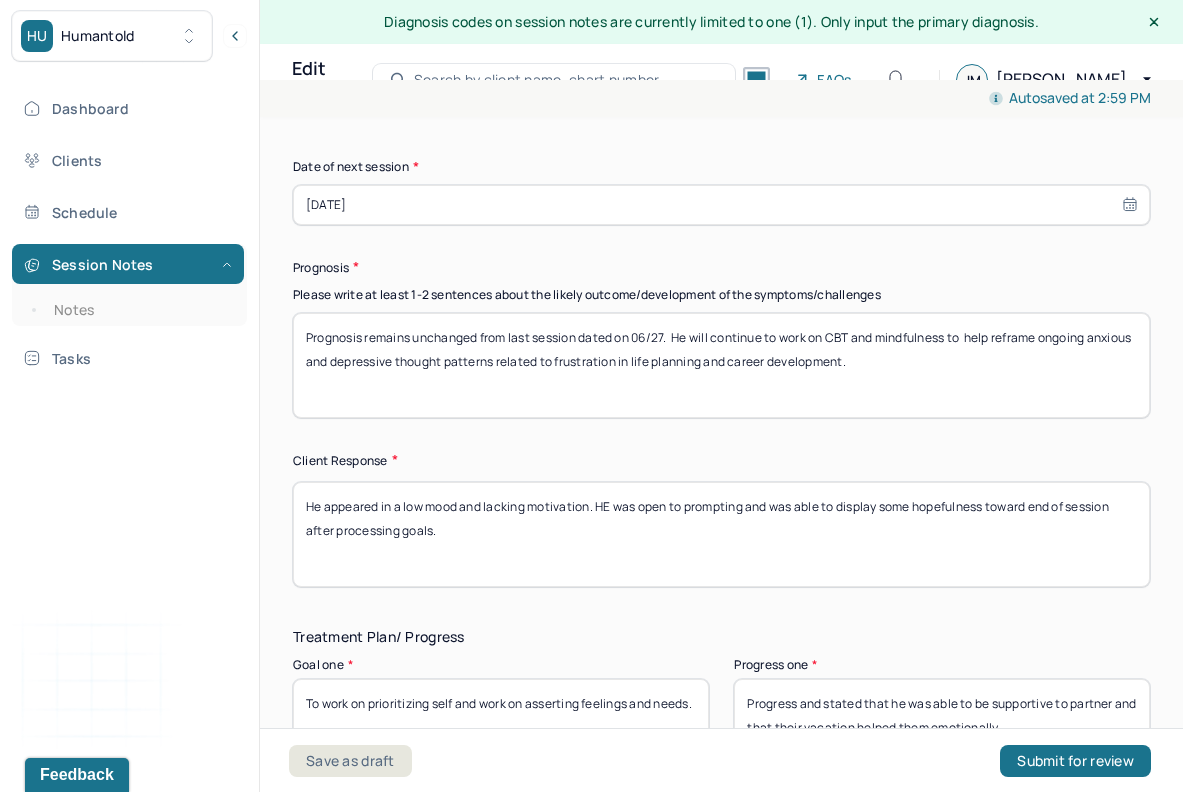 type on "Prognosis remains unchanged from last session dated on 06/27.  He will continue to work on CBT and mindfulness to  help reframe ongoing anxious and depressive thought patterns related to frustration in life planning and career development." 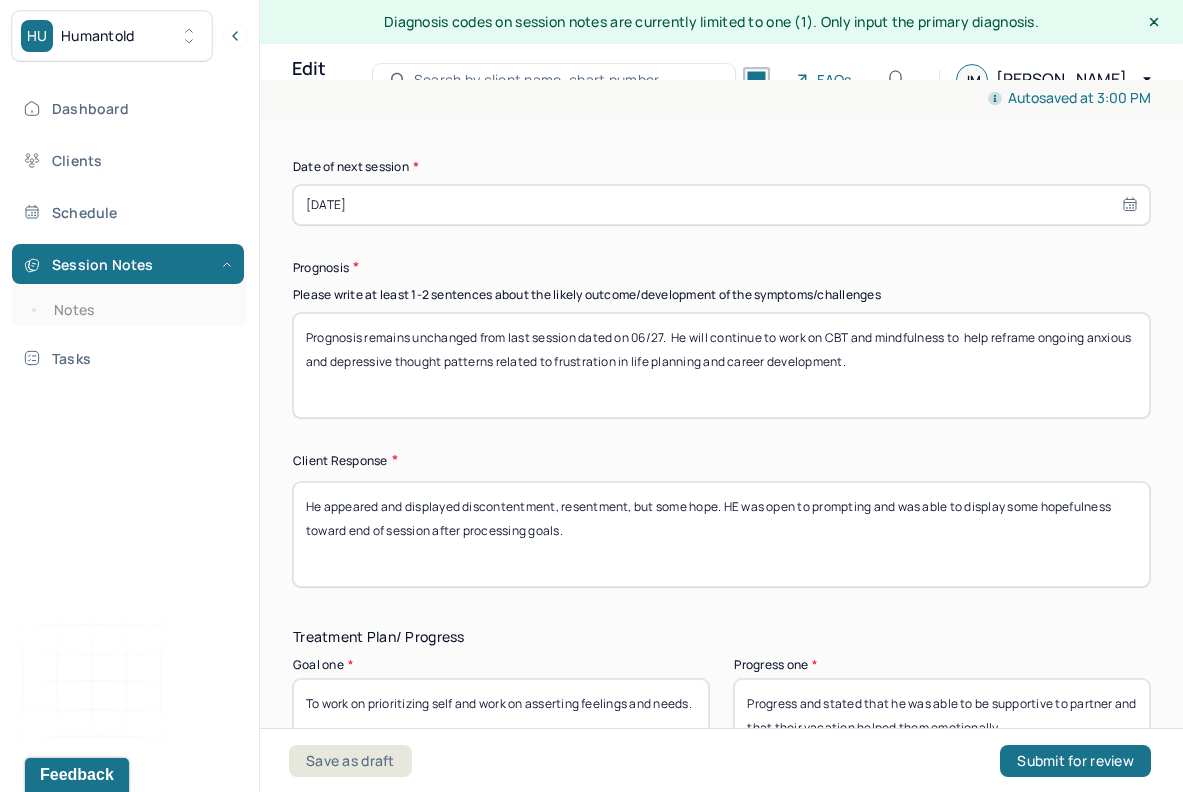 drag, startPoint x: 636, startPoint y: 530, endPoint x: 530, endPoint y: 521, distance: 106.381386 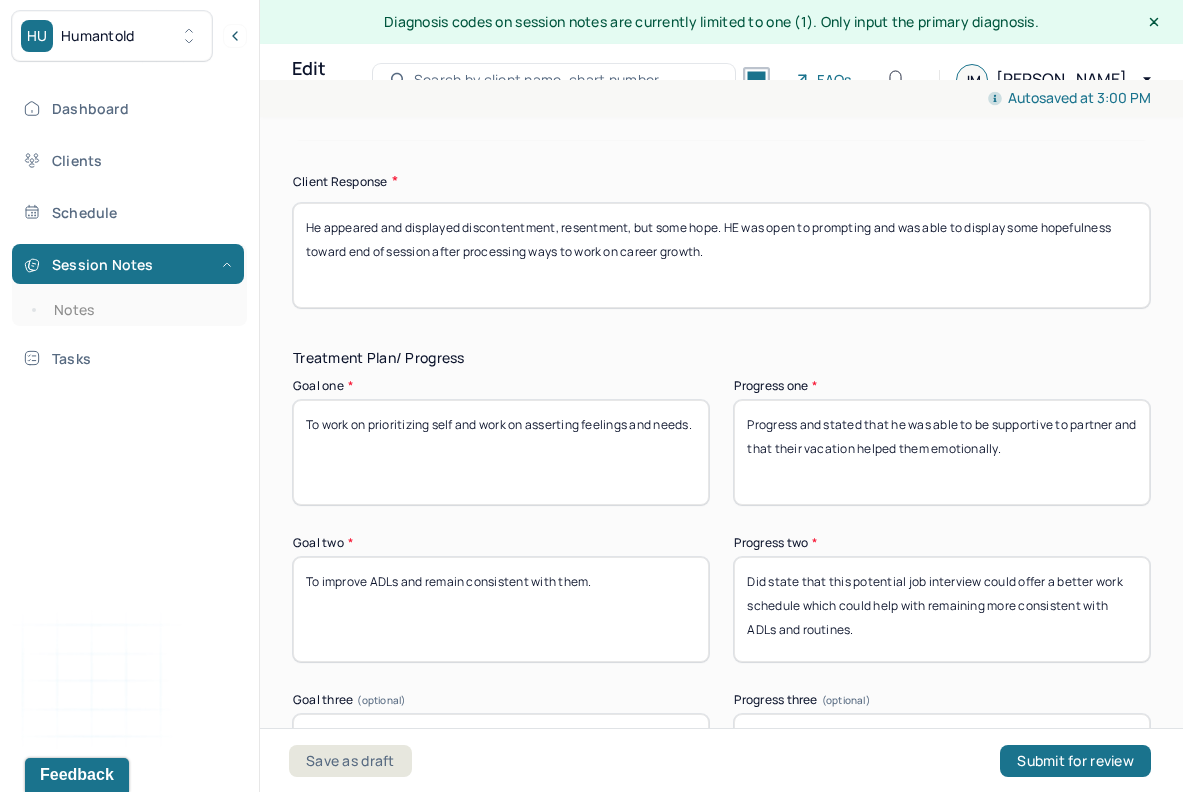 scroll, scrollTop: 3107, scrollLeft: 0, axis: vertical 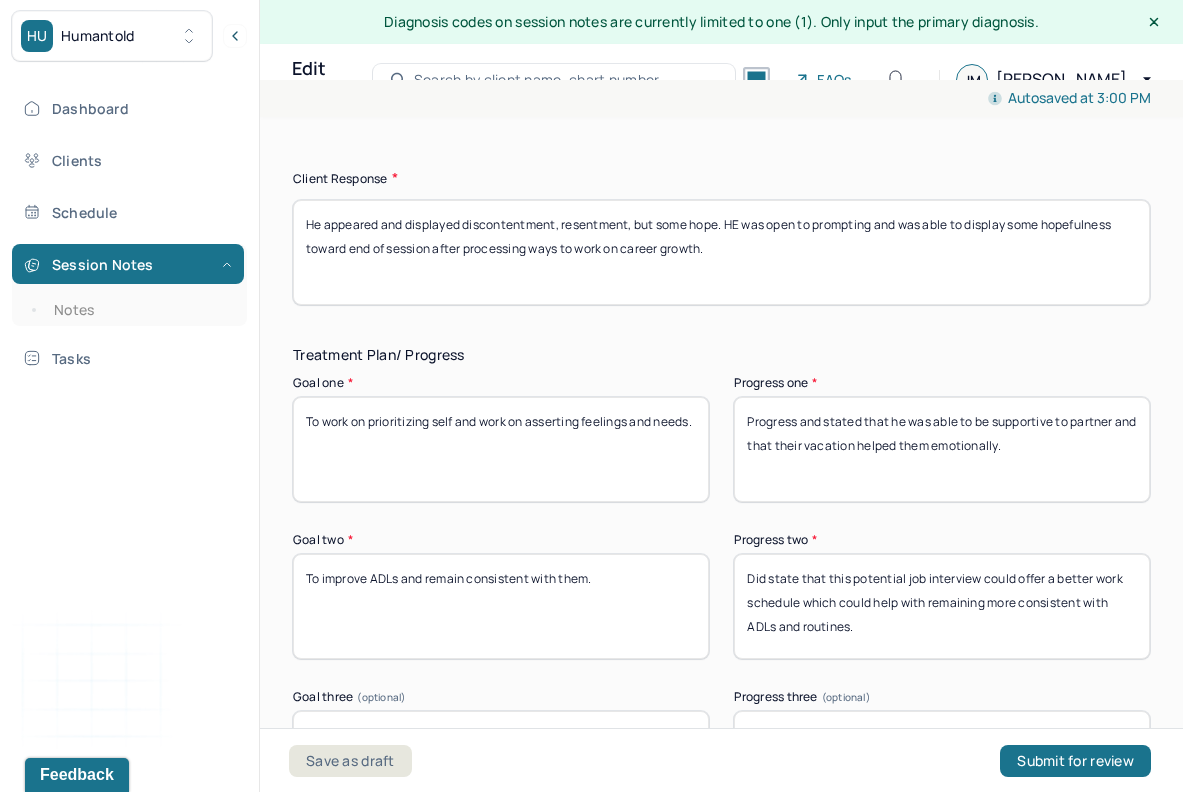 type on "He appeared and displayed discontentment, resentment, but some hope. HE was open to prompting and was able to display some hopefulness toward end of session after processing ways to work on career growth." 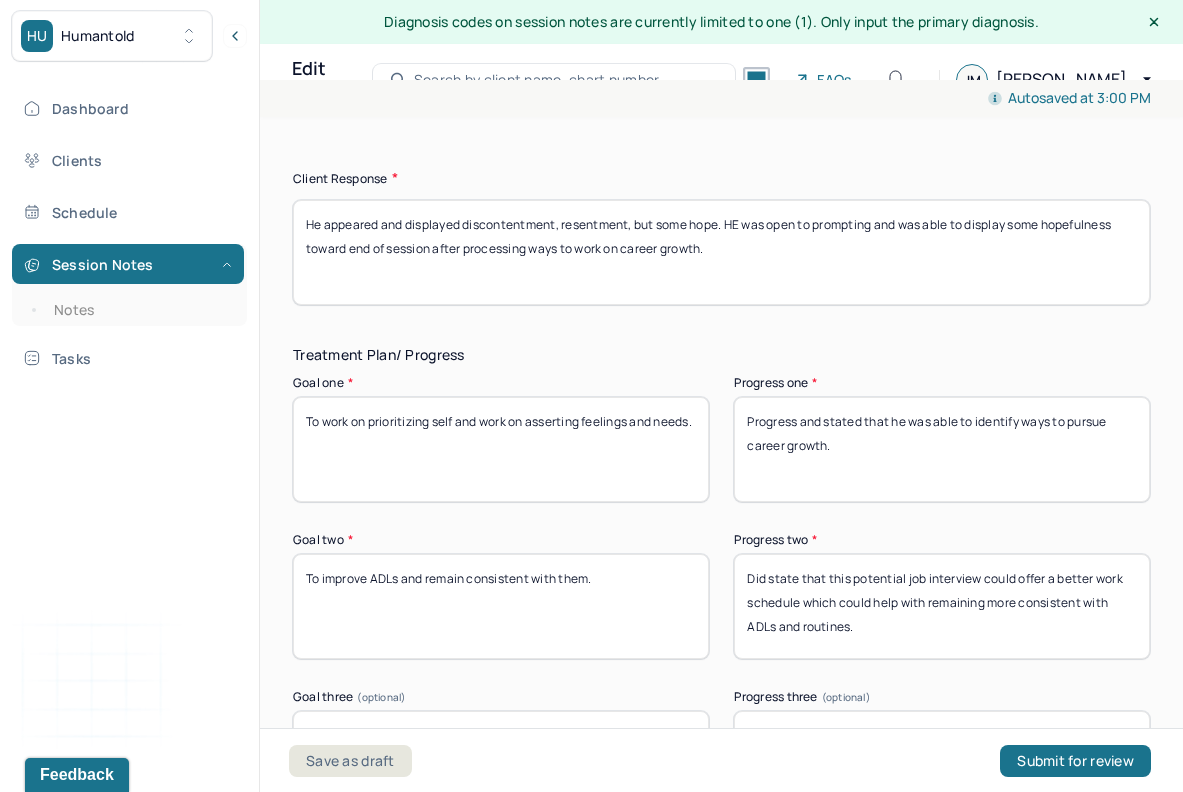 scroll, scrollTop: 3165, scrollLeft: 0, axis: vertical 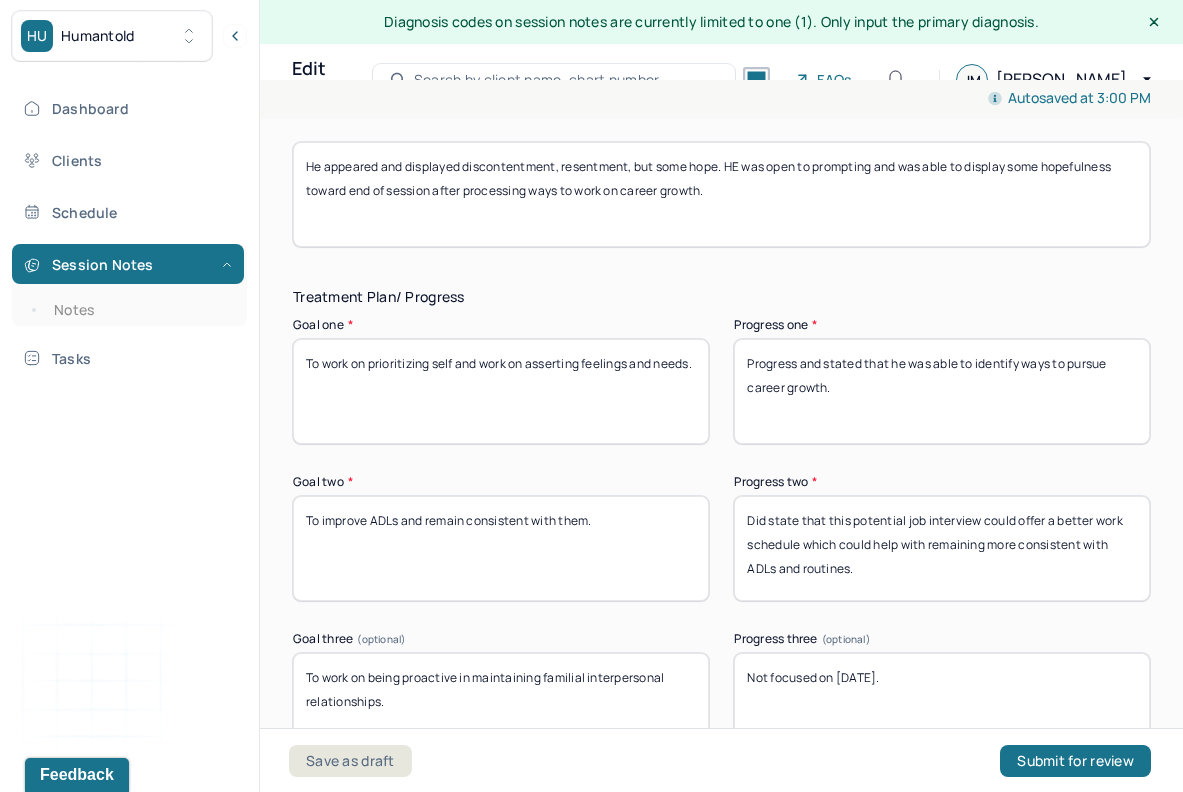 type on "Progress and stated that he was able to identify ways to pursue career growth." 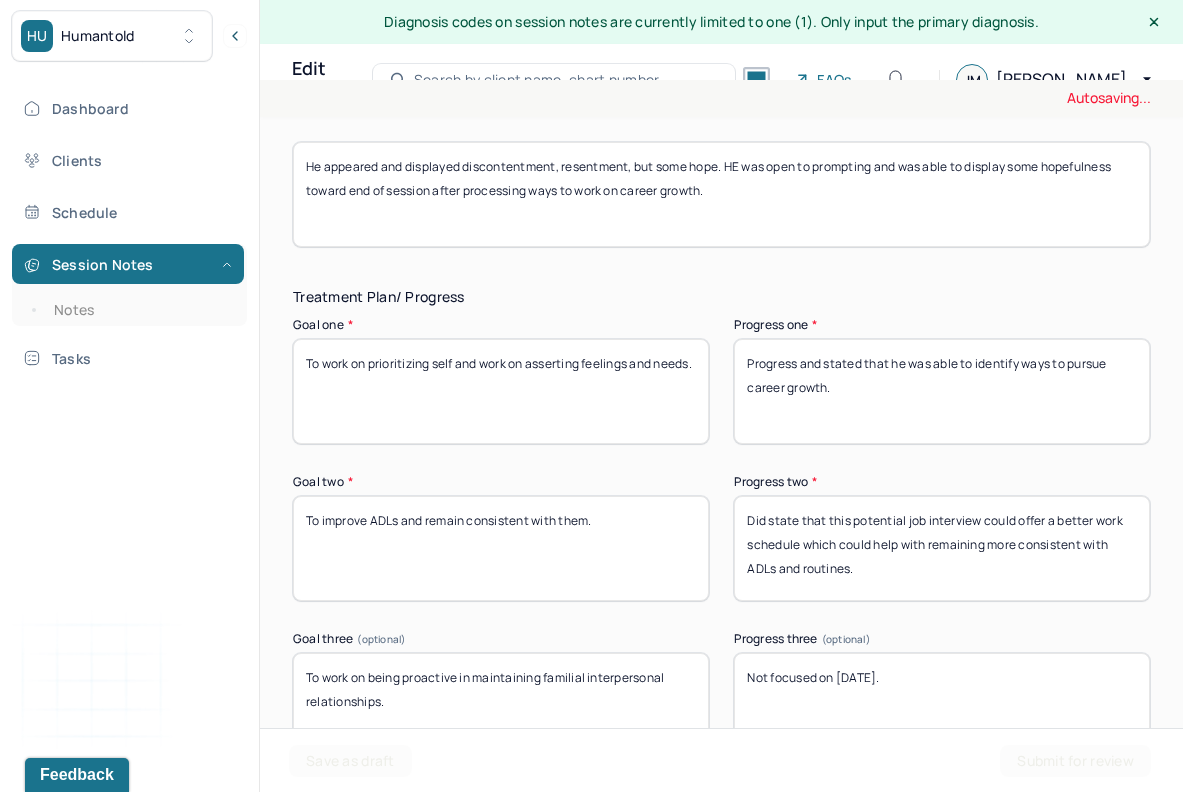 drag, startPoint x: 919, startPoint y: 570, endPoint x: 726, endPoint y: 518, distance: 199.88246 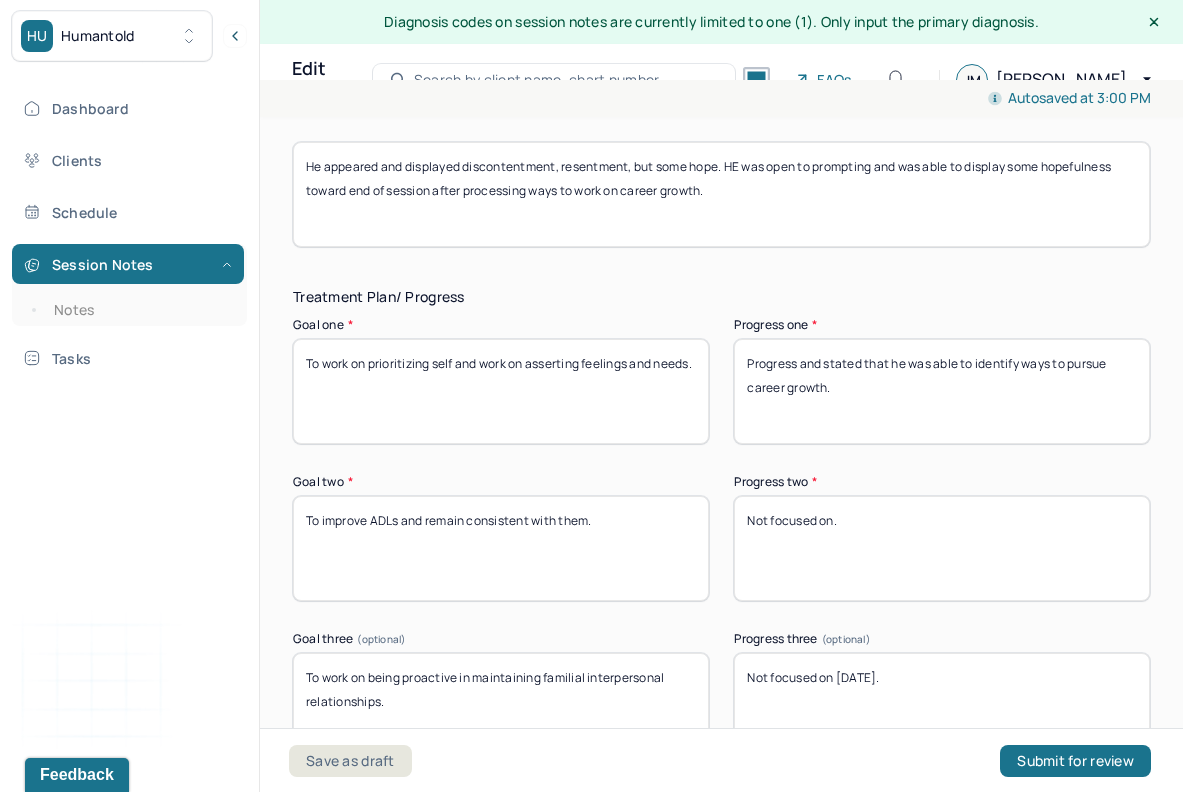 type on "Not focused on." 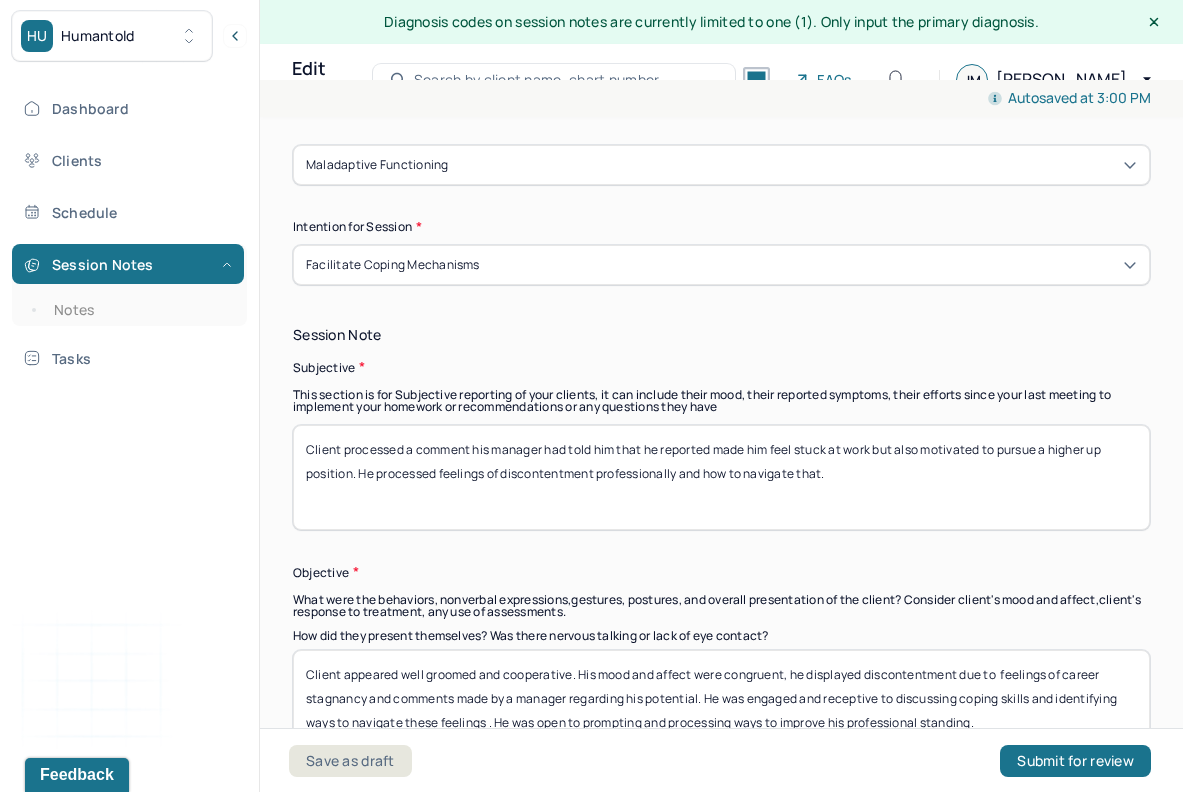 scroll, scrollTop: 972, scrollLeft: 0, axis: vertical 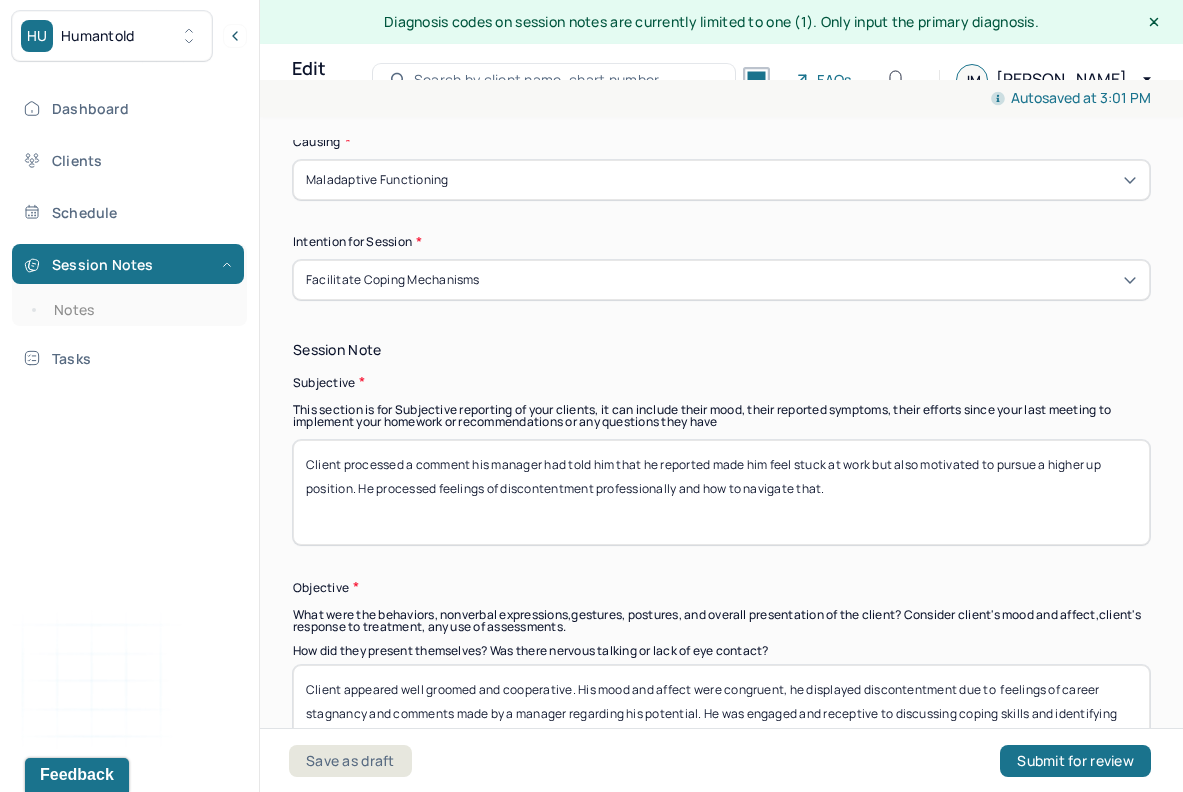 type on "Able to report having connected with certain friends and family members and processed how he felt positively about initiating these." 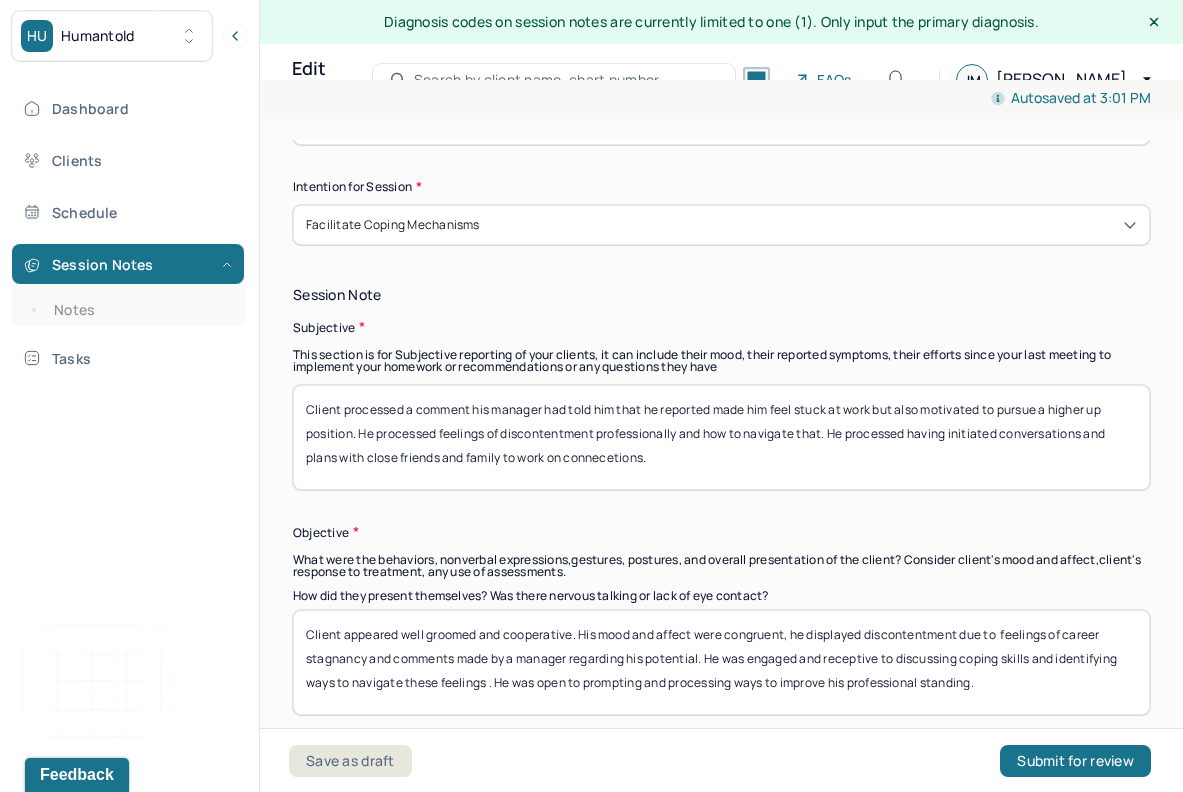 scroll, scrollTop: 1024, scrollLeft: 0, axis: vertical 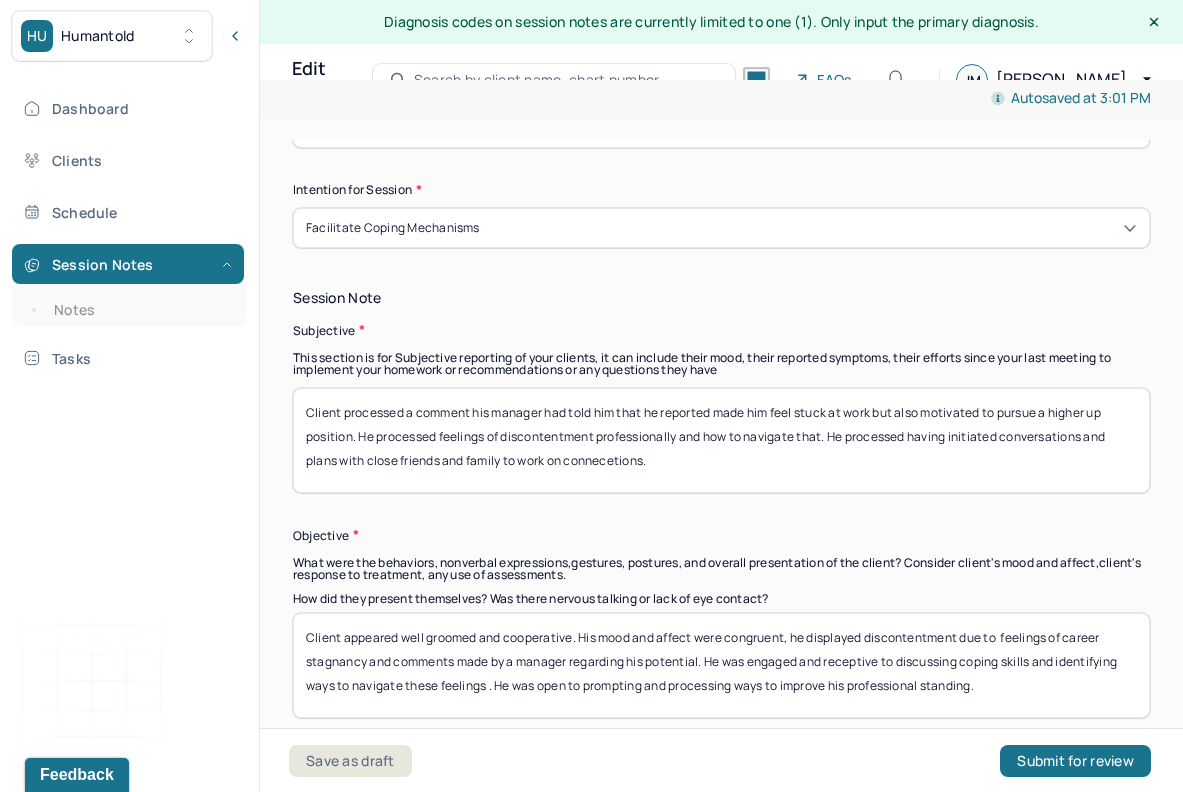 click on "Client processed a comment his manager had told him that he reported made him feel stuck at work but also motivated to pursue a higher up position. He processed feelings of discontentment professionally and how to navigate that." at bounding box center [721, 440] 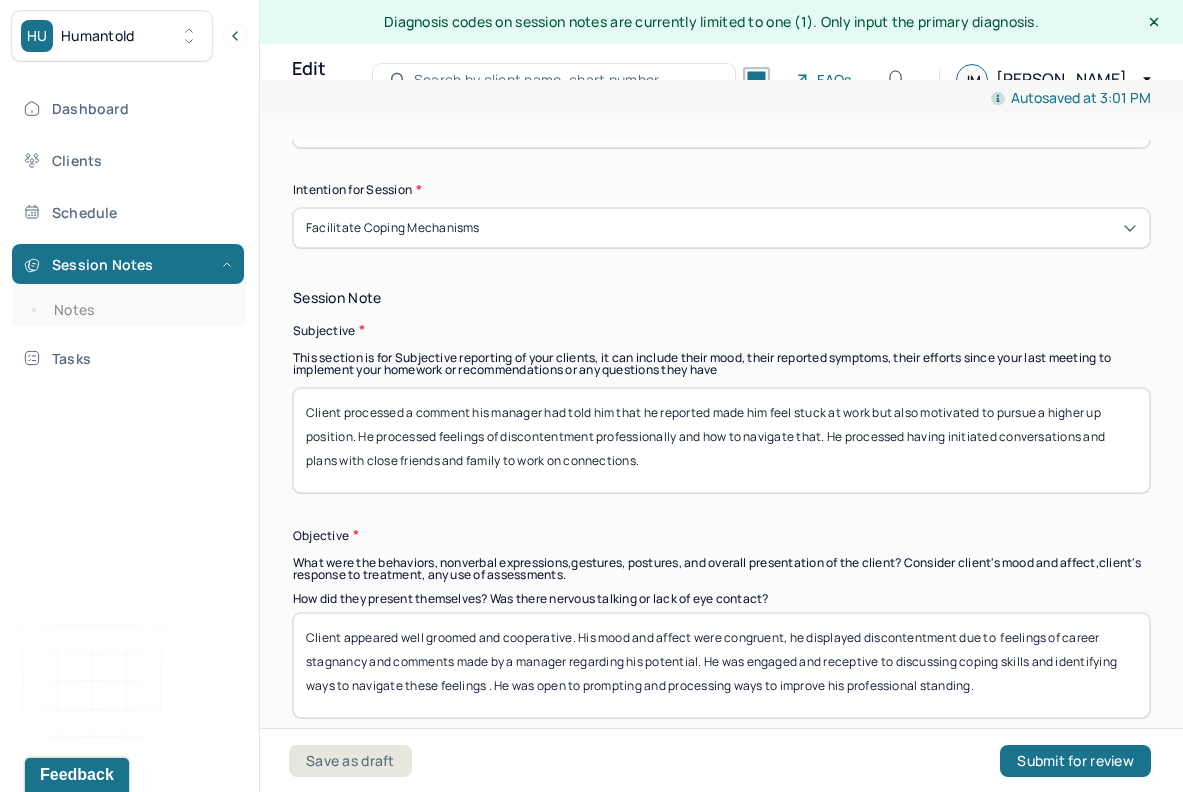 type on "Client processed a comment his manager had told him that he reported made him feel stuck at work but also motivated to pursue a higher up position. He processed feelings of discontentment professionally and how to navigate that. He processed having initiated conversations and plans with close friends and family to work on connections." 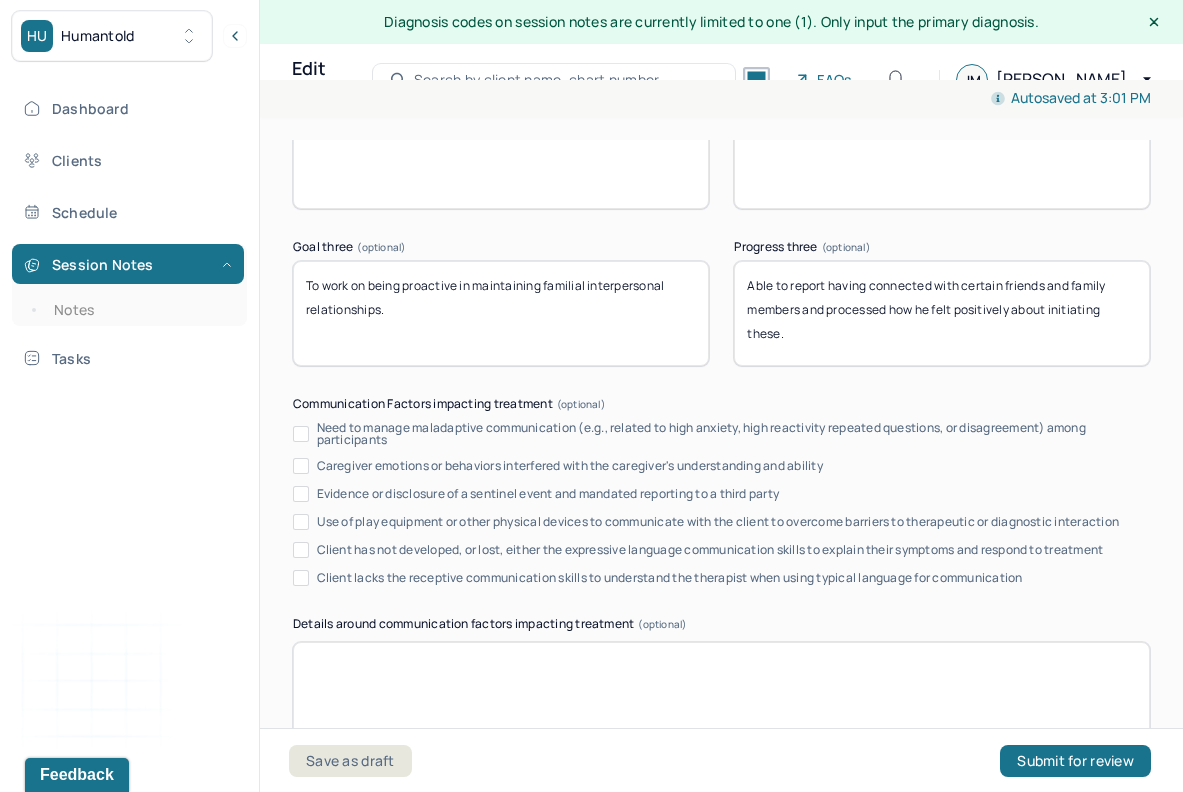 scroll, scrollTop: 3814, scrollLeft: 0, axis: vertical 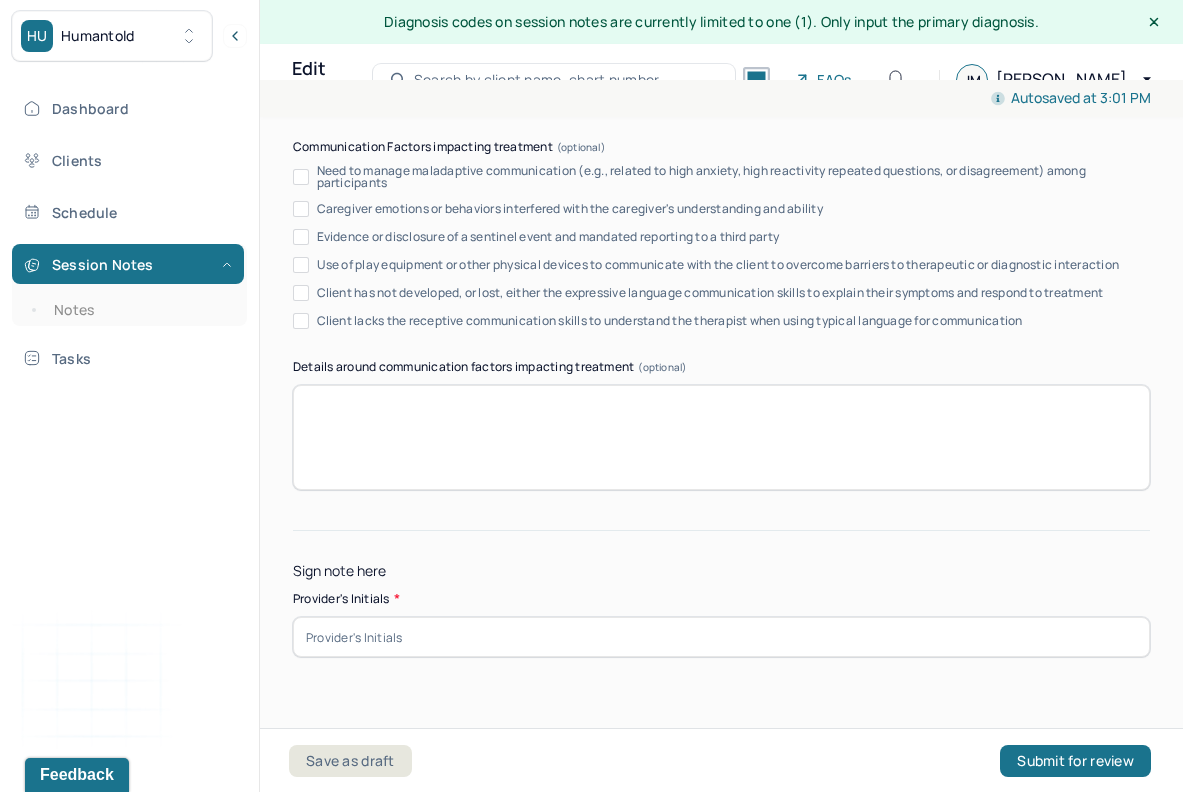 click at bounding box center [721, 637] 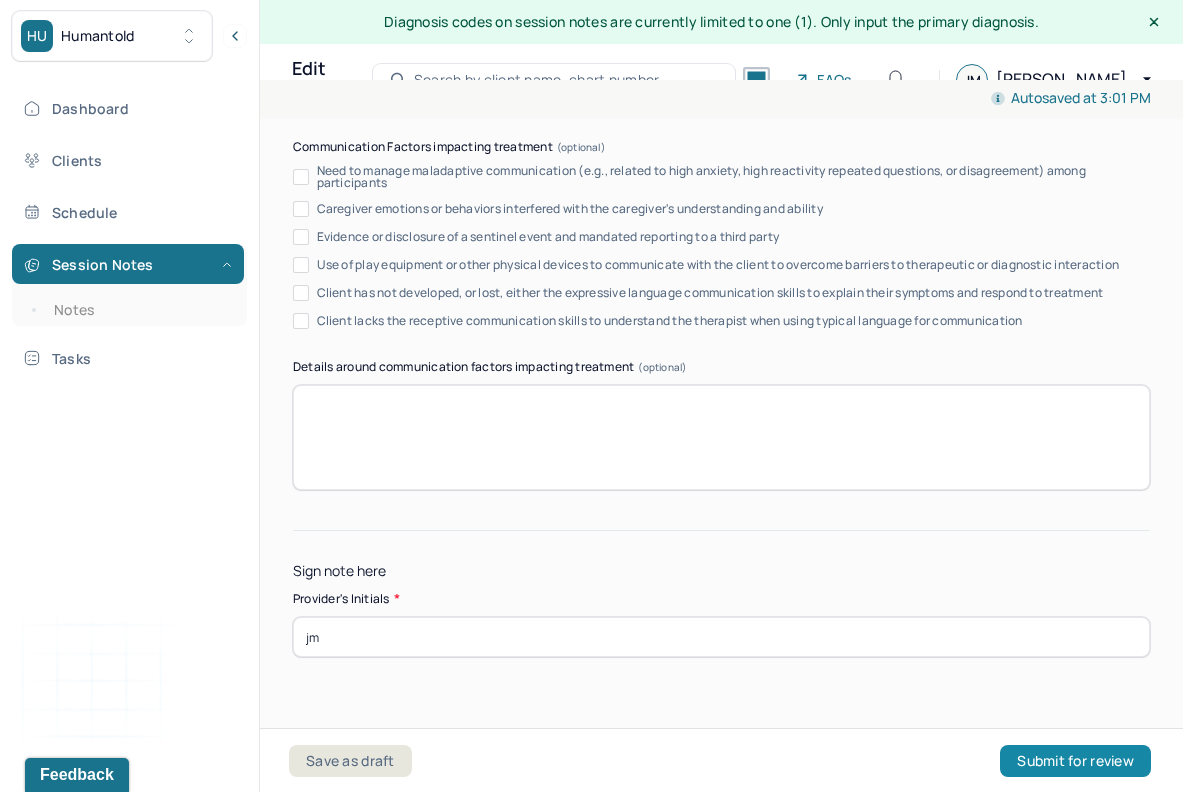 type on "jm" 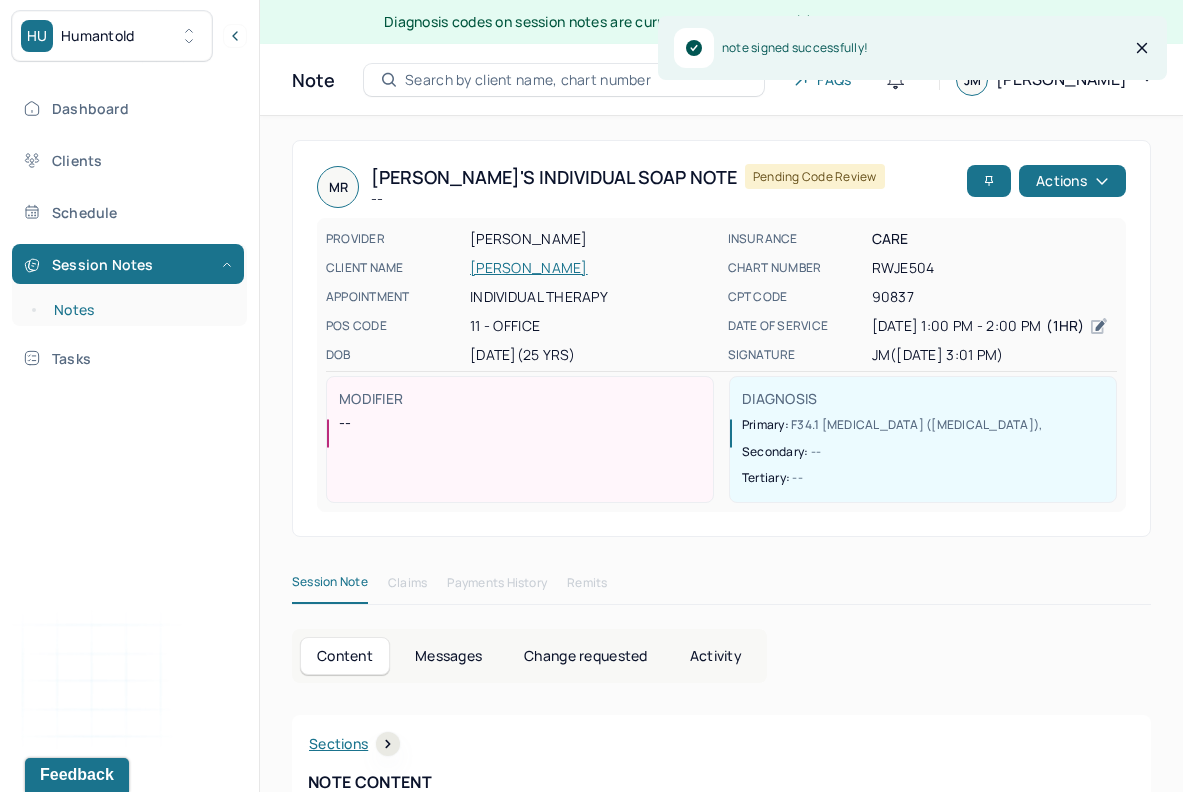 click on "Notes" at bounding box center (139, 310) 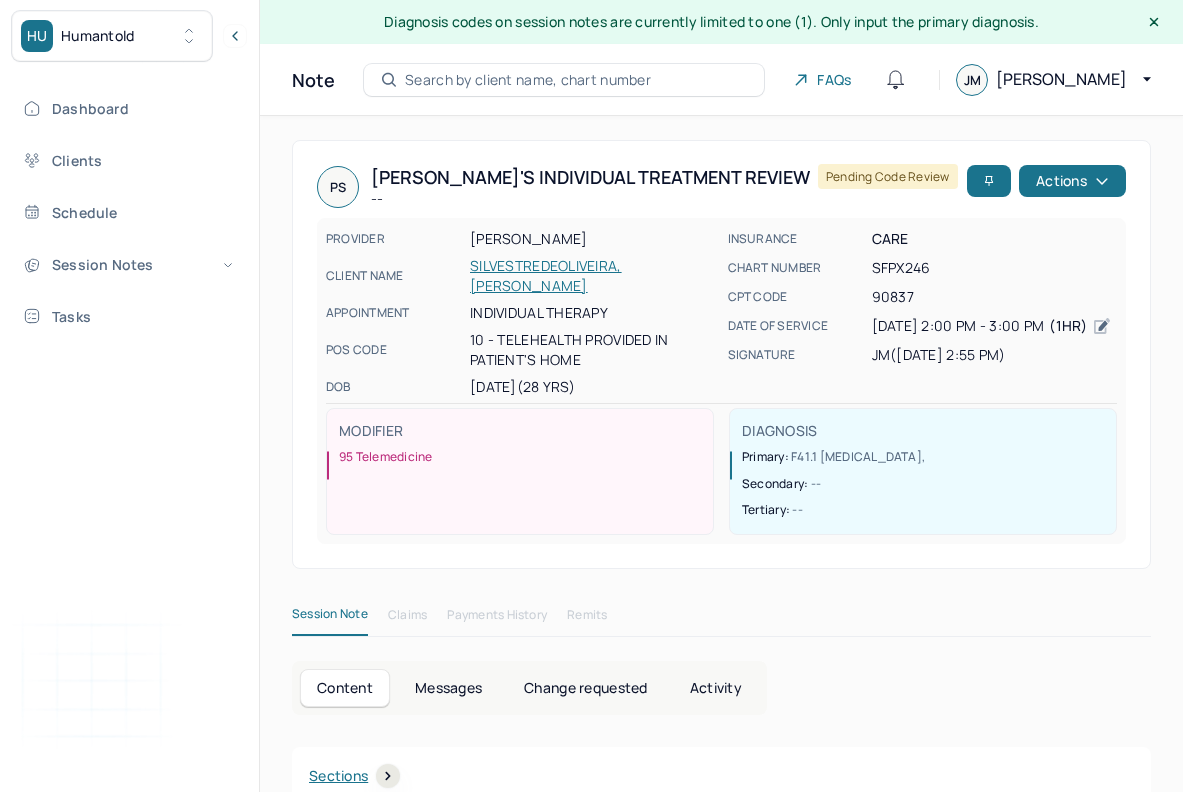 scroll, scrollTop: 0, scrollLeft: 0, axis: both 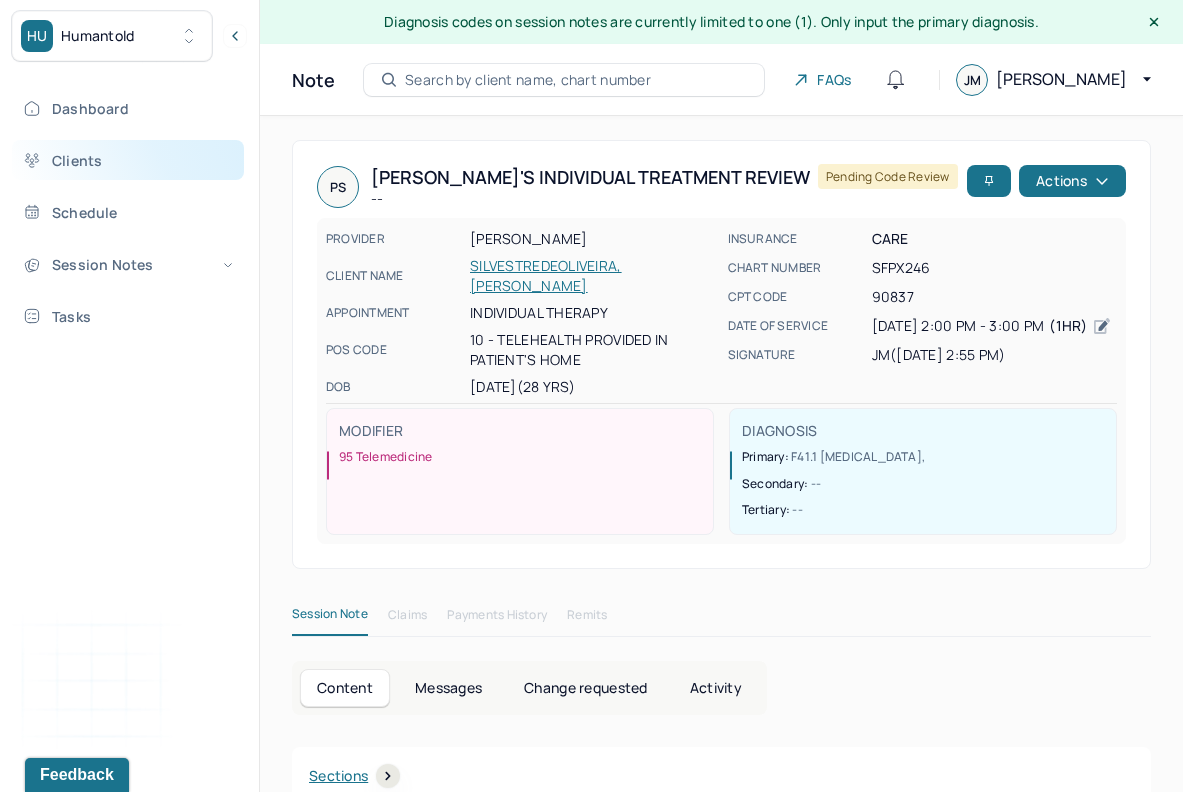click on "Clients" at bounding box center (128, 160) 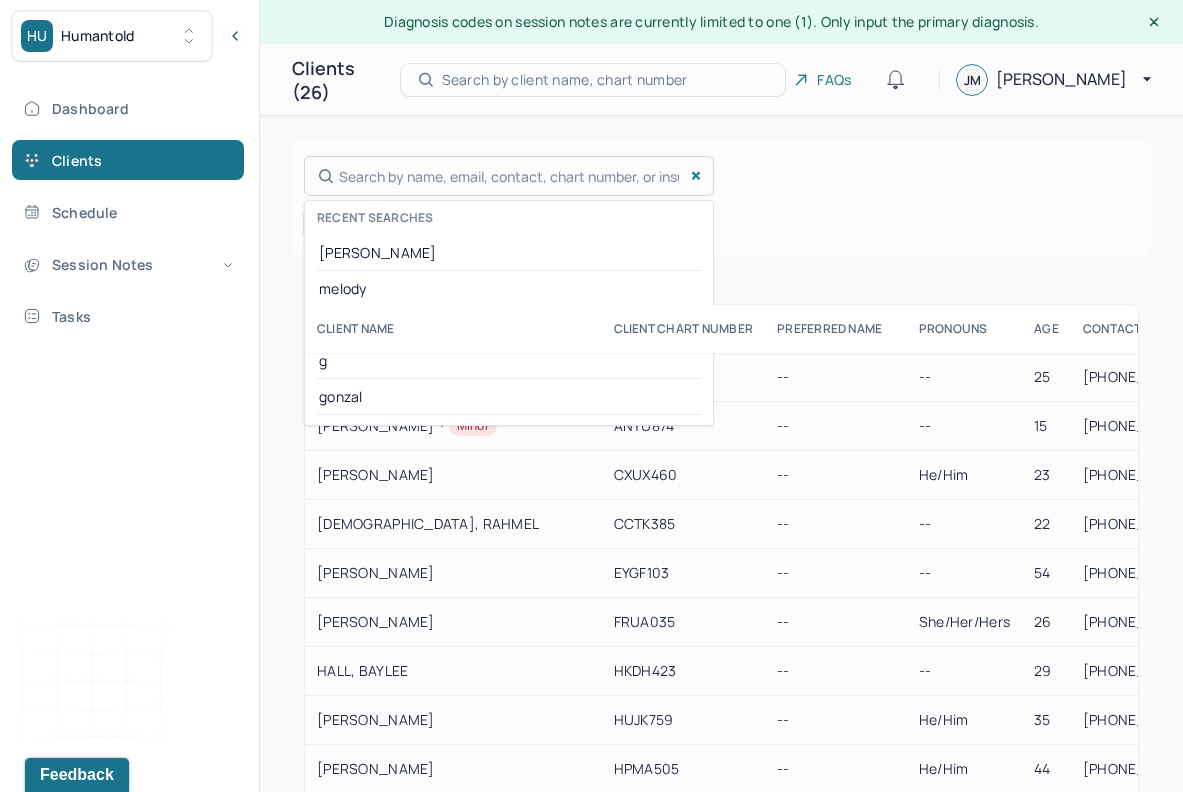 click on "Search by name, email, contact, chart number, or insurance id... Recent searches james melody thomas g gonzal" at bounding box center (509, 176) 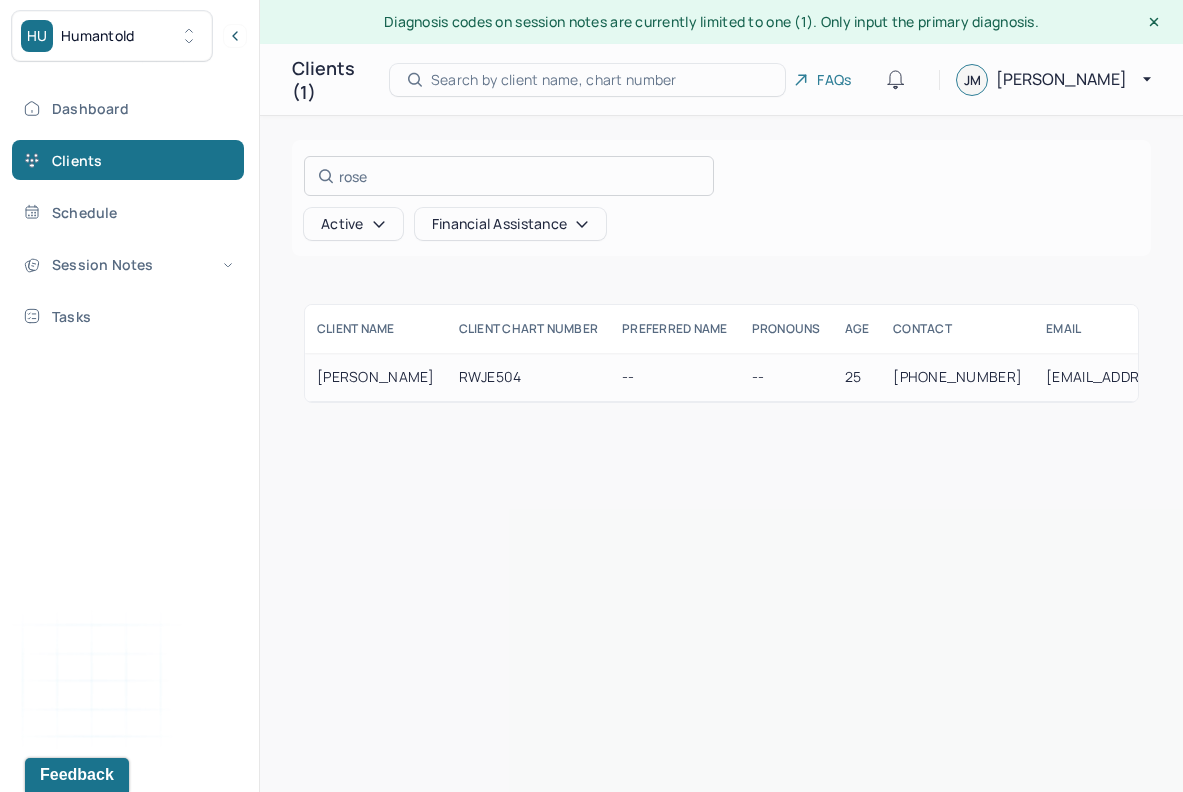 type on "rose" 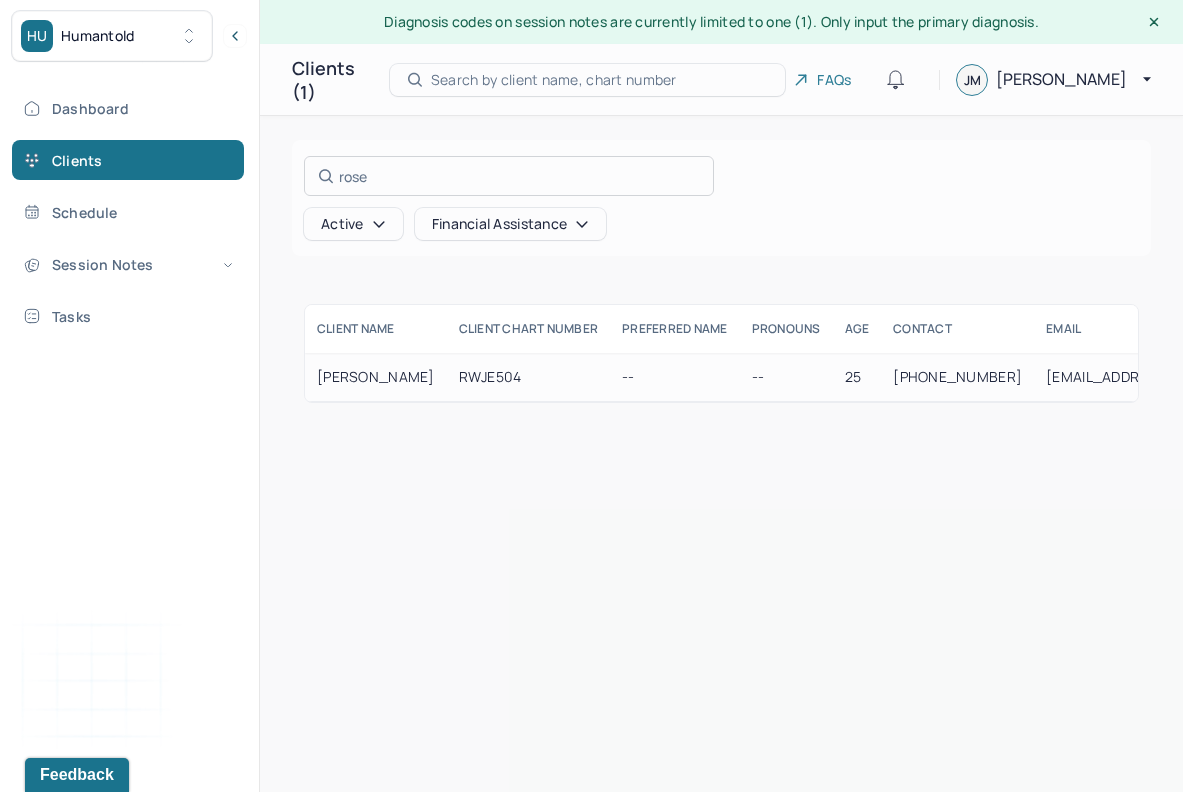 click at bounding box center (591, 396) 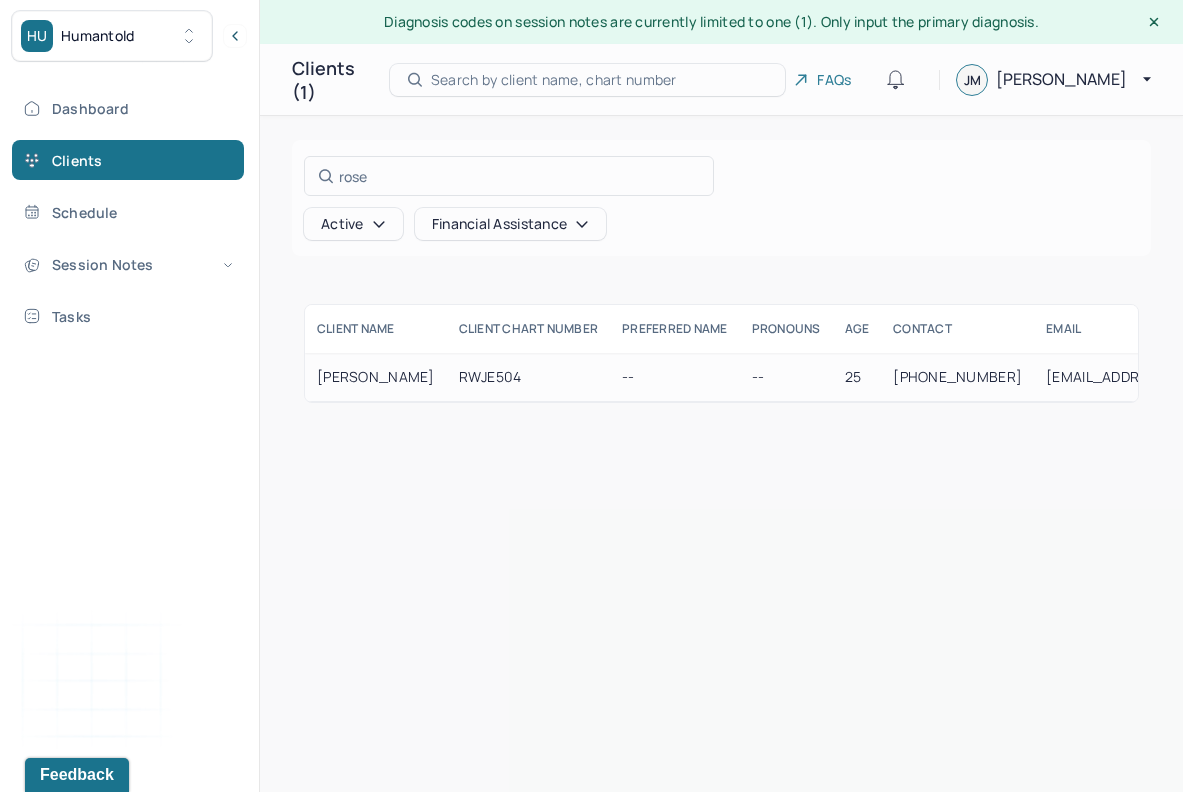 click on "RWJE504" at bounding box center (529, 377) 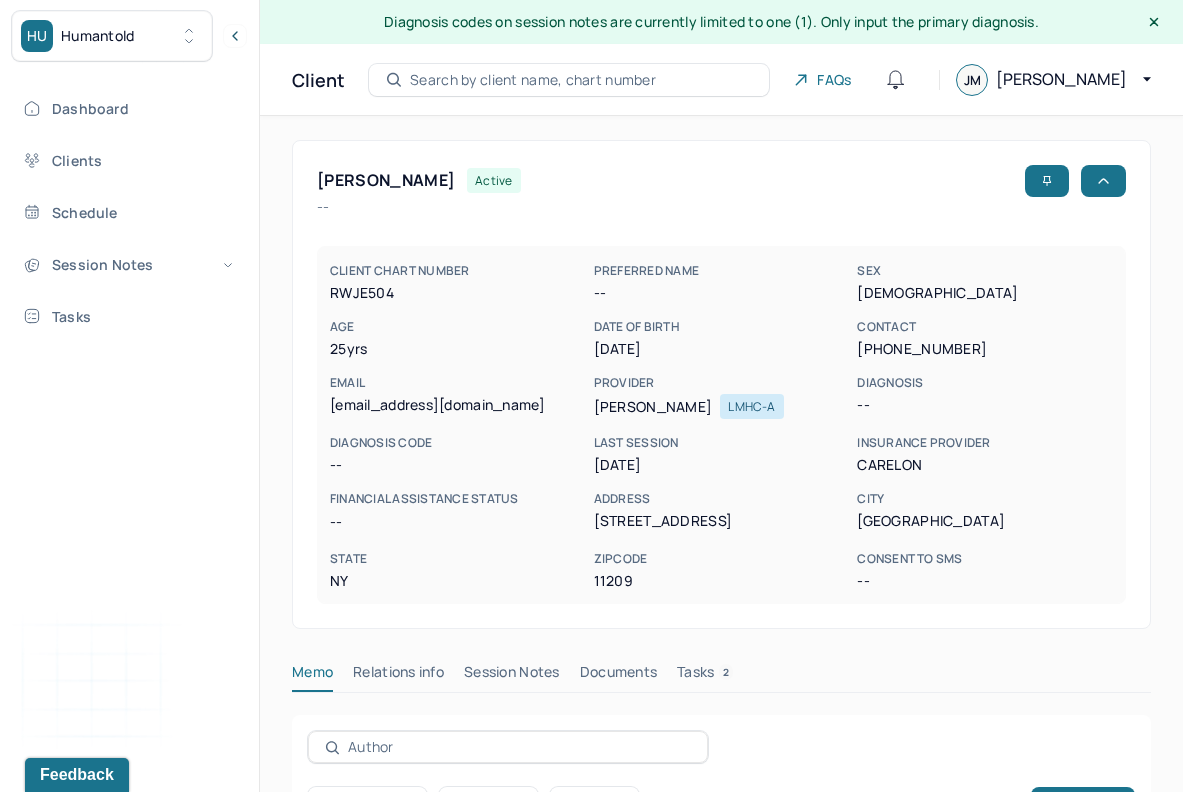 scroll, scrollTop: 192, scrollLeft: 0, axis: vertical 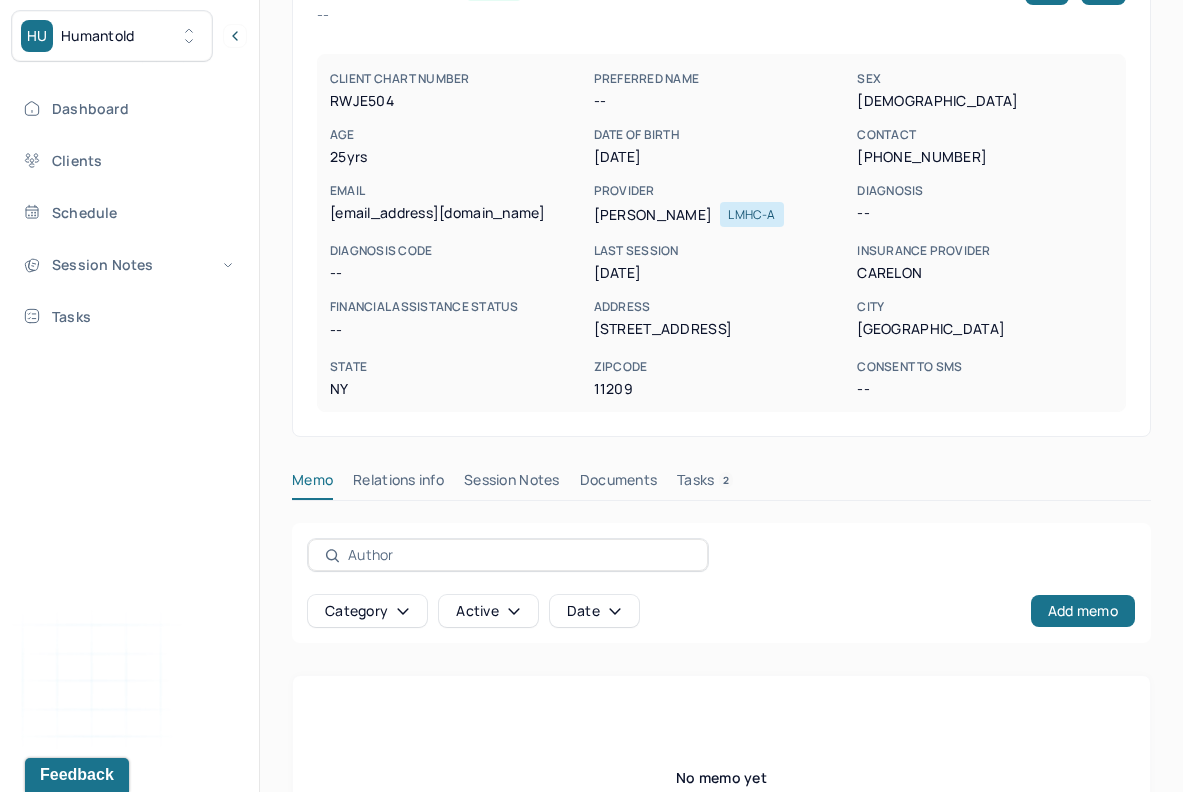 click on "Session Notes" at bounding box center (512, 484) 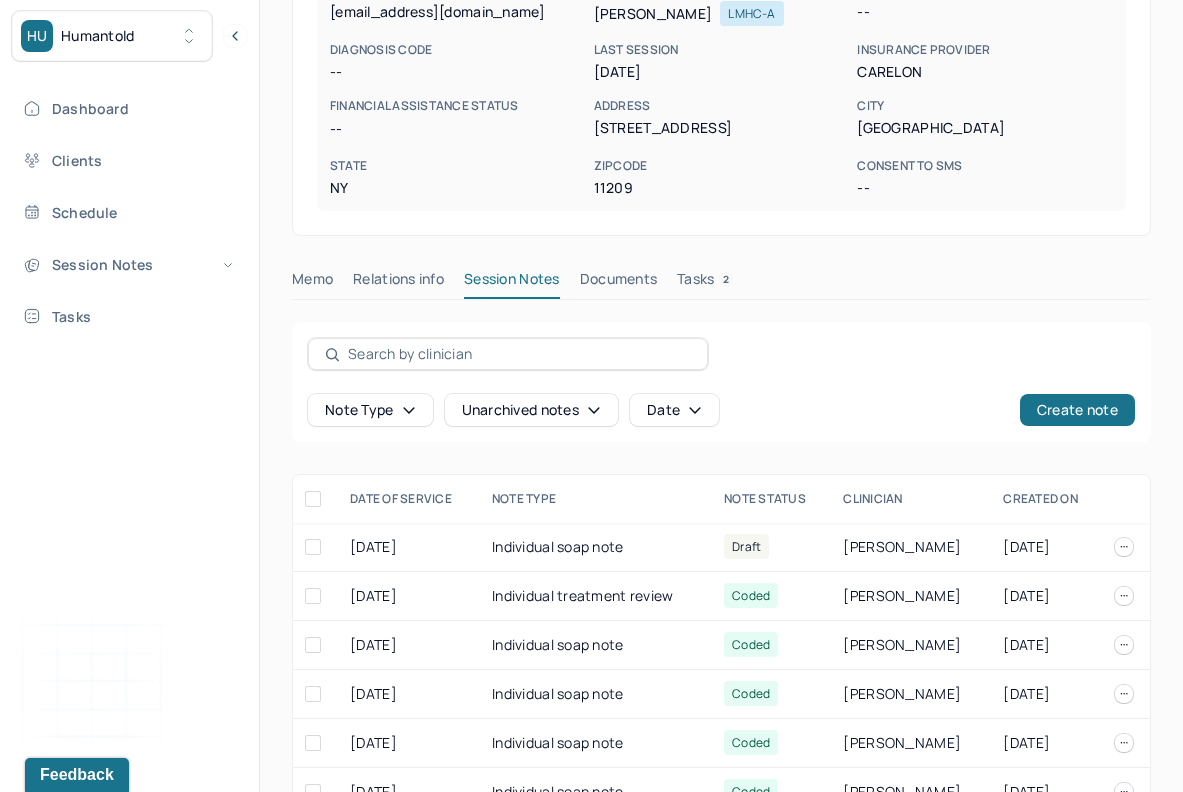 scroll, scrollTop: 394, scrollLeft: 0, axis: vertical 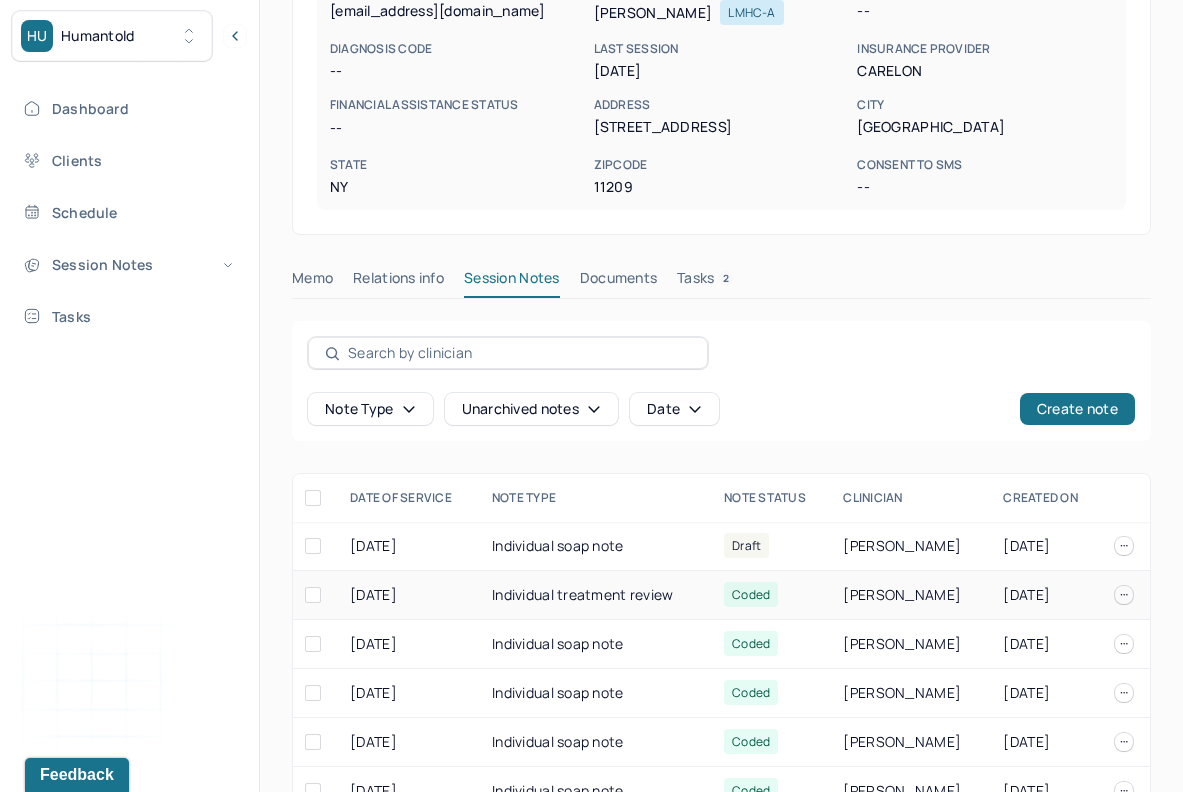 click on "Individual treatment review" at bounding box center (596, 595) 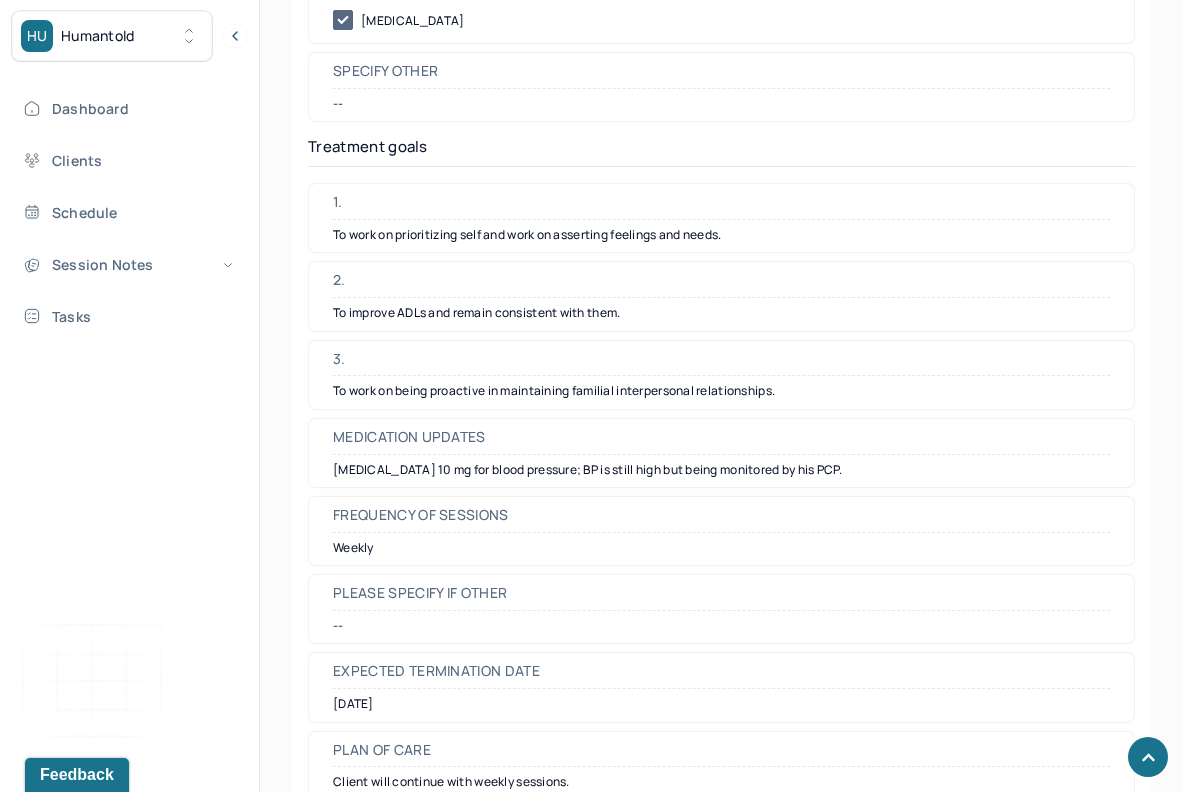 scroll, scrollTop: 4960, scrollLeft: 0, axis: vertical 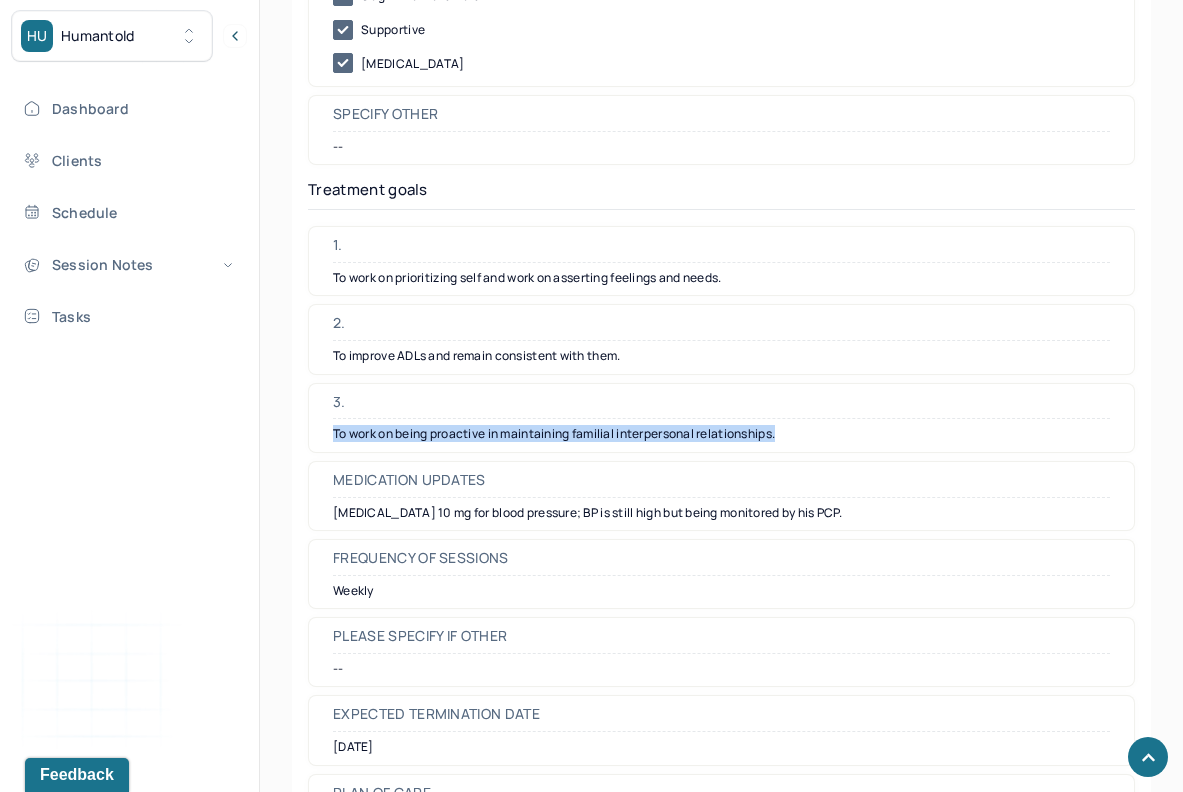 drag, startPoint x: 791, startPoint y: 461, endPoint x: 332, endPoint y: 462, distance: 459.0011 